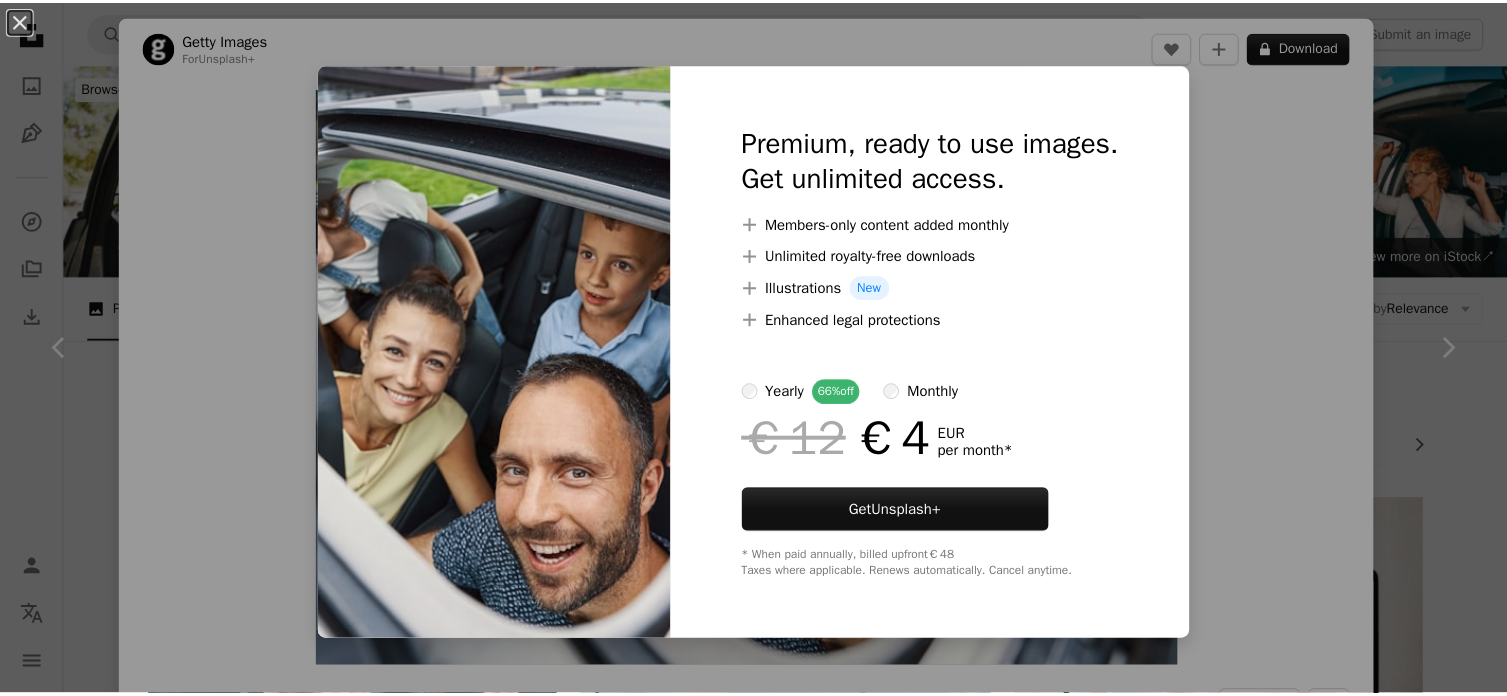 scroll, scrollTop: 4200, scrollLeft: 0, axis: vertical 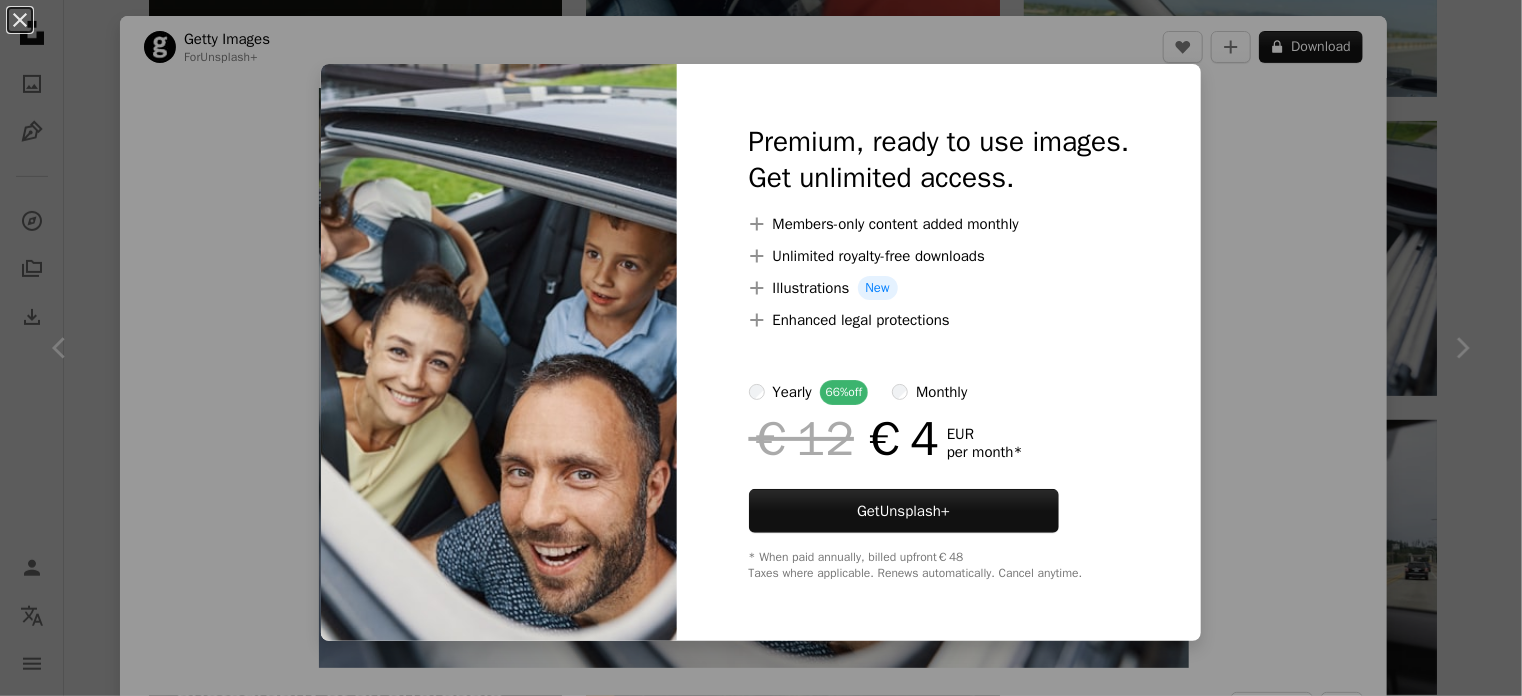 click on "An X shape Premium, ready to use images. Get unlimited access. A plus sign Members-only content added monthly A plus sign Unlimited royalty-free downloads A plus sign Illustrations  New A plus sign Enhanced legal protections yearly 66%  off monthly €12   €4 EUR per month * Get  Unsplash+ * When paid annually, billed upfront  €48 Taxes where applicable. Renews automatically. Cancel anytime." at bounding box center (761, 348) 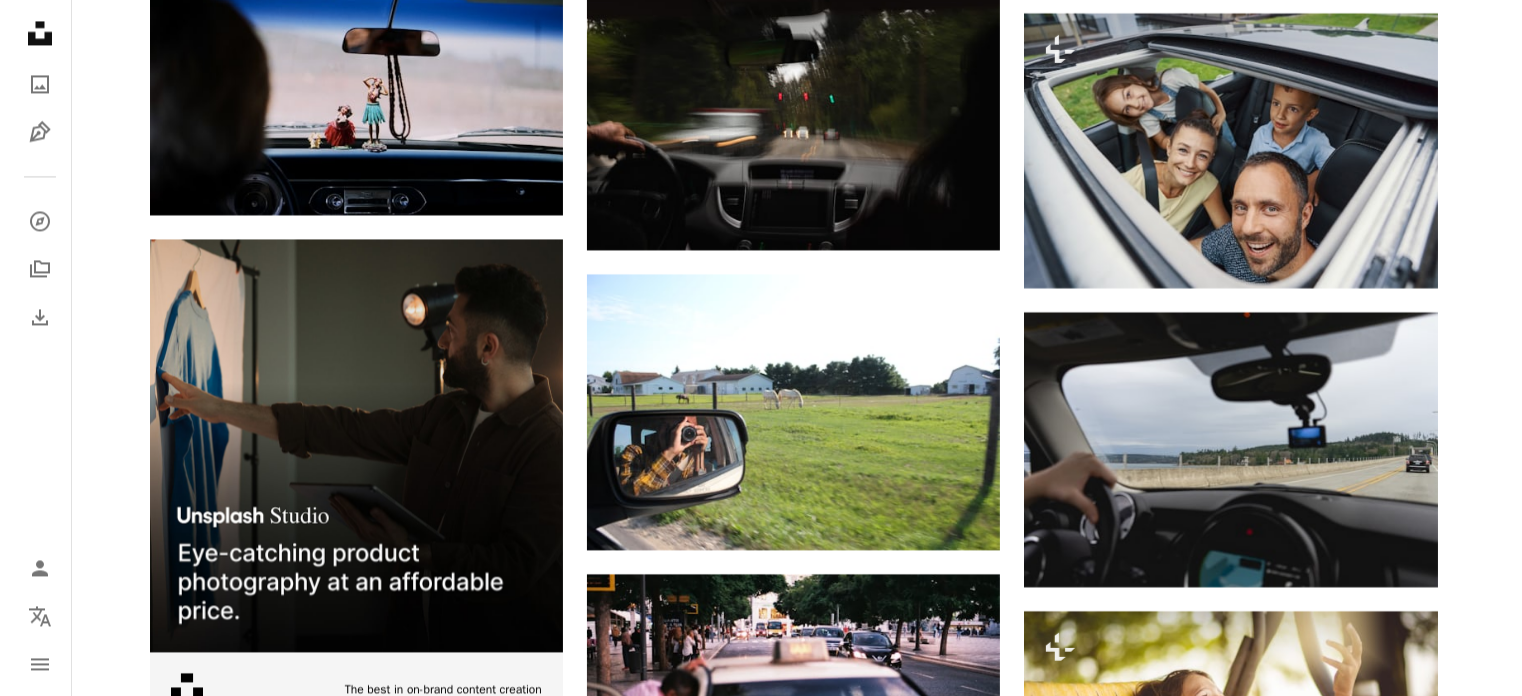 scroll, scrollTop: 4200, scrollLeft: 0, axis: vertical 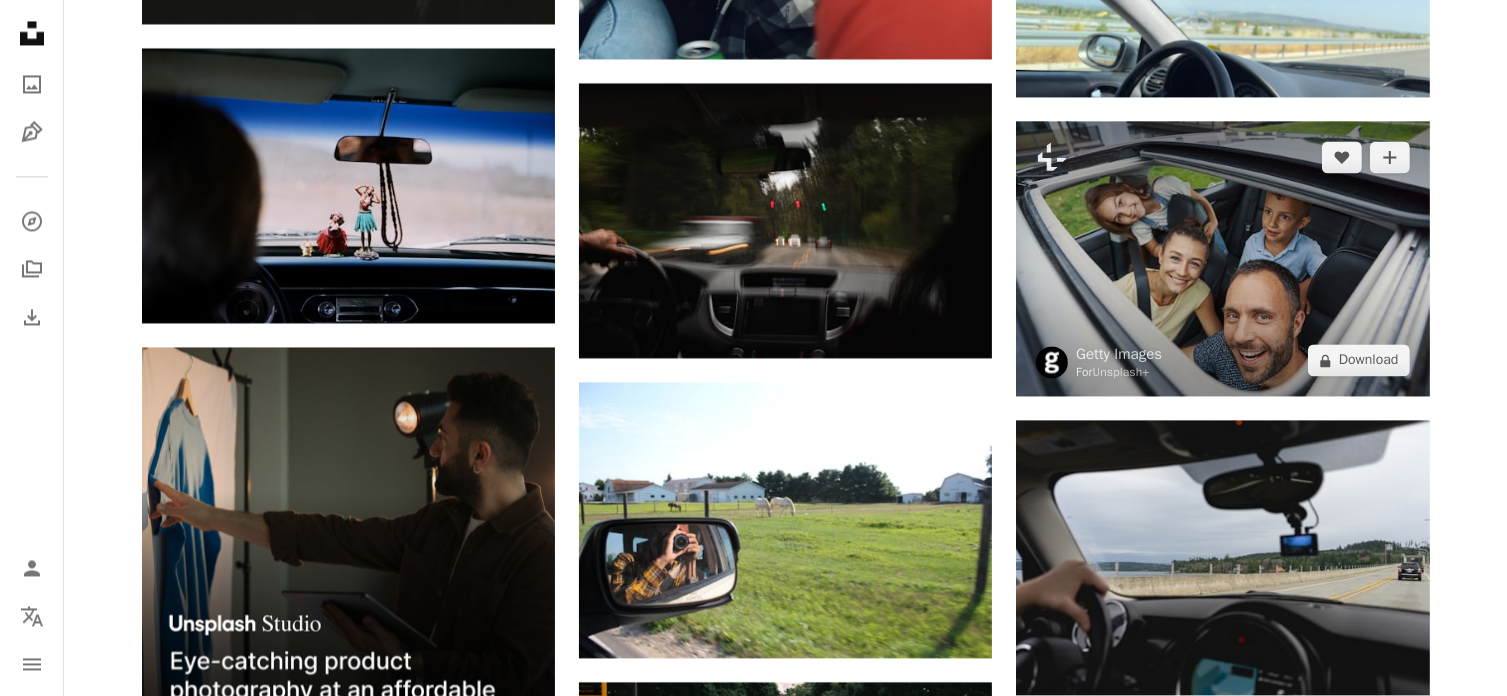 click at bounding box center (1222, 258) 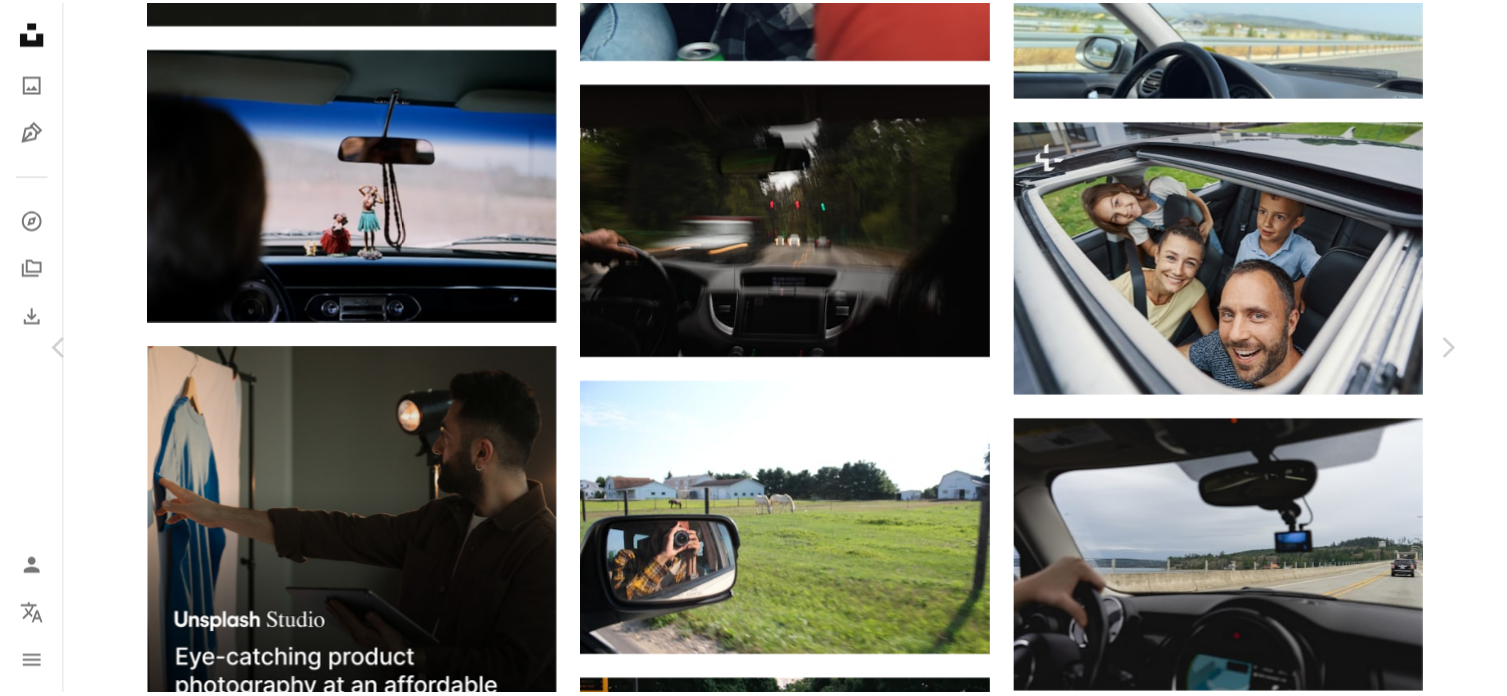 scroll, scrollTop: 1300, scrollLeft: 0, axis: vertical 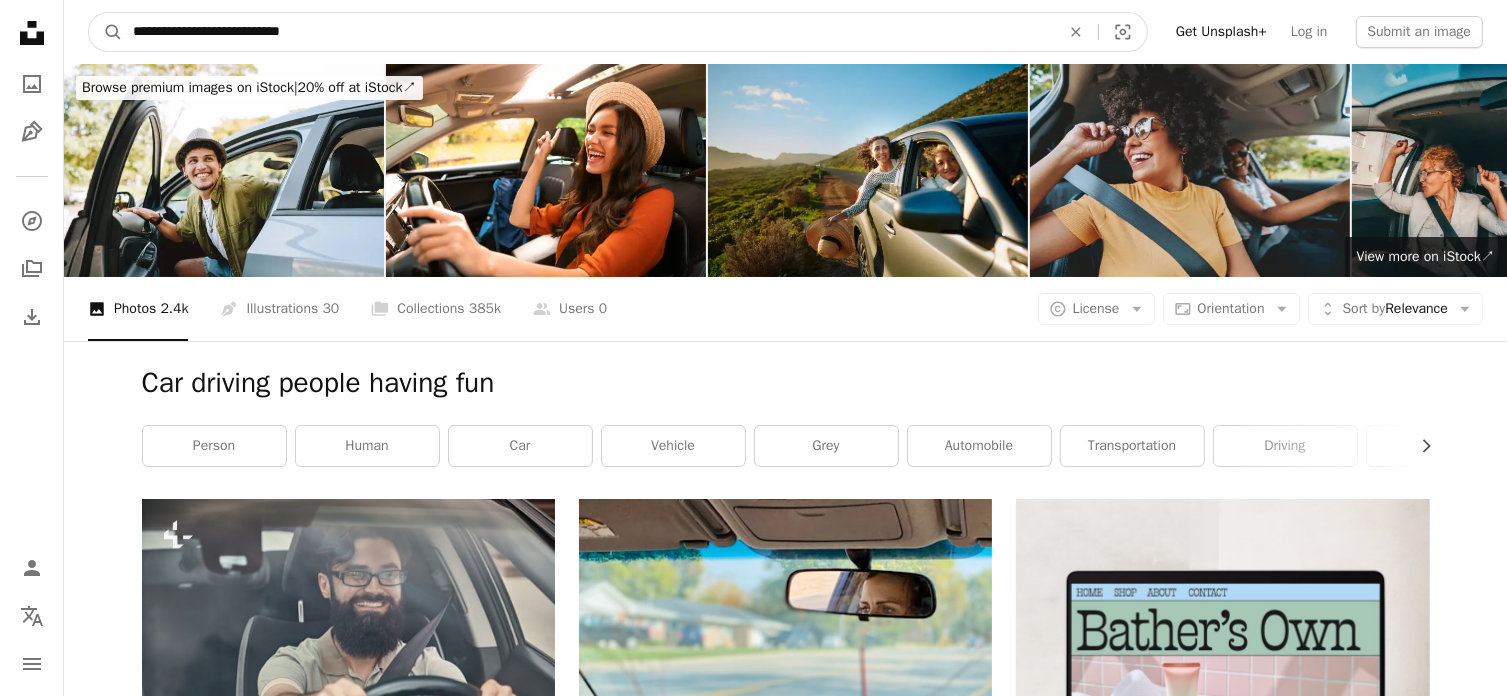 drag, startPoint x: 371, startPoint y: 43, endPoint x: -8, endPoint y: 23, distance: 379.52734 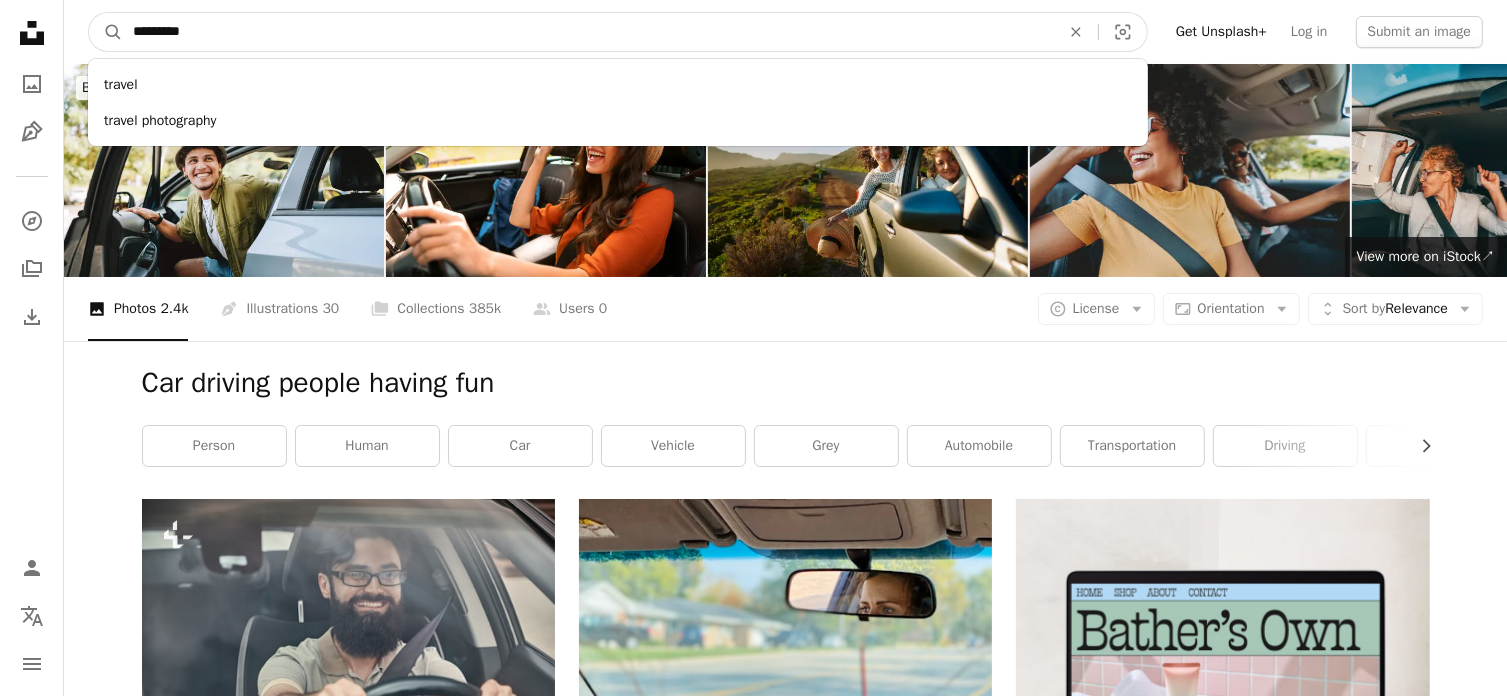 type on "**********" 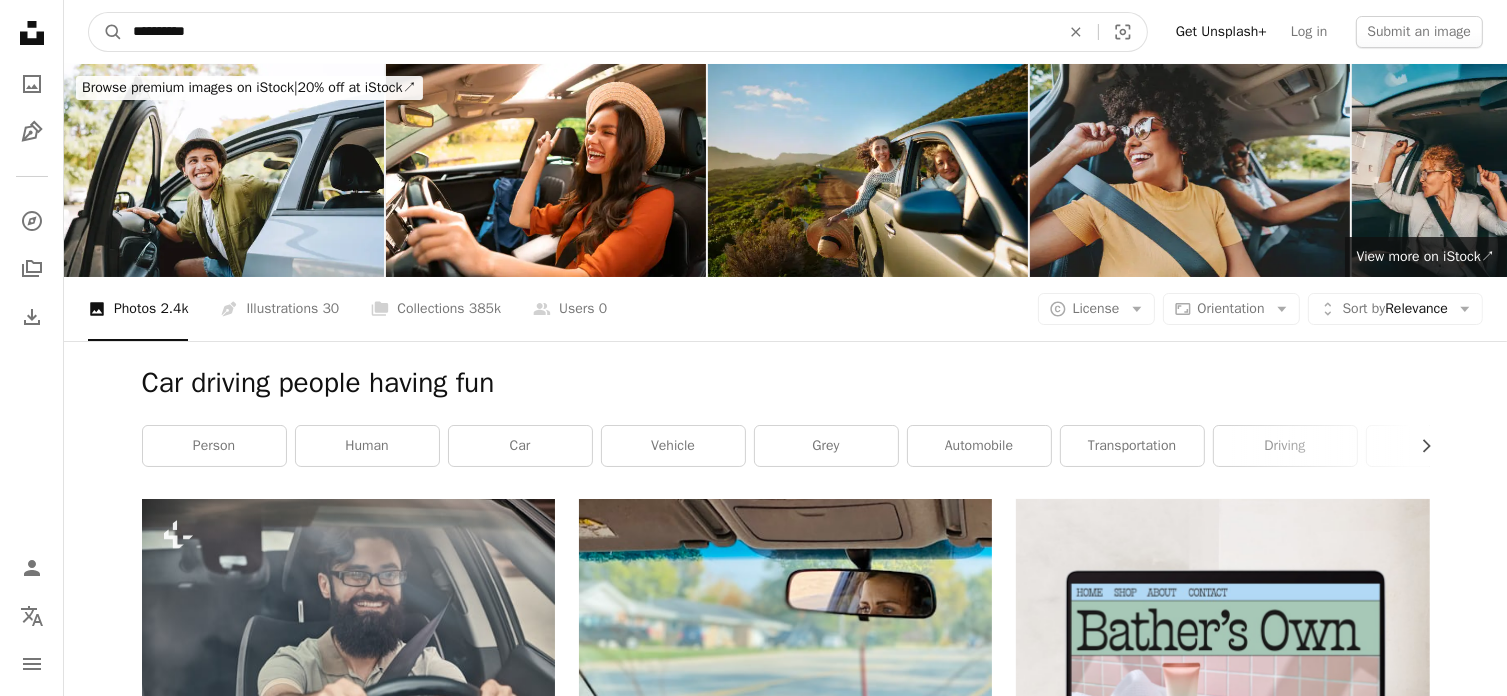click on "A magnifying glass" at bounding box center (106, 32) 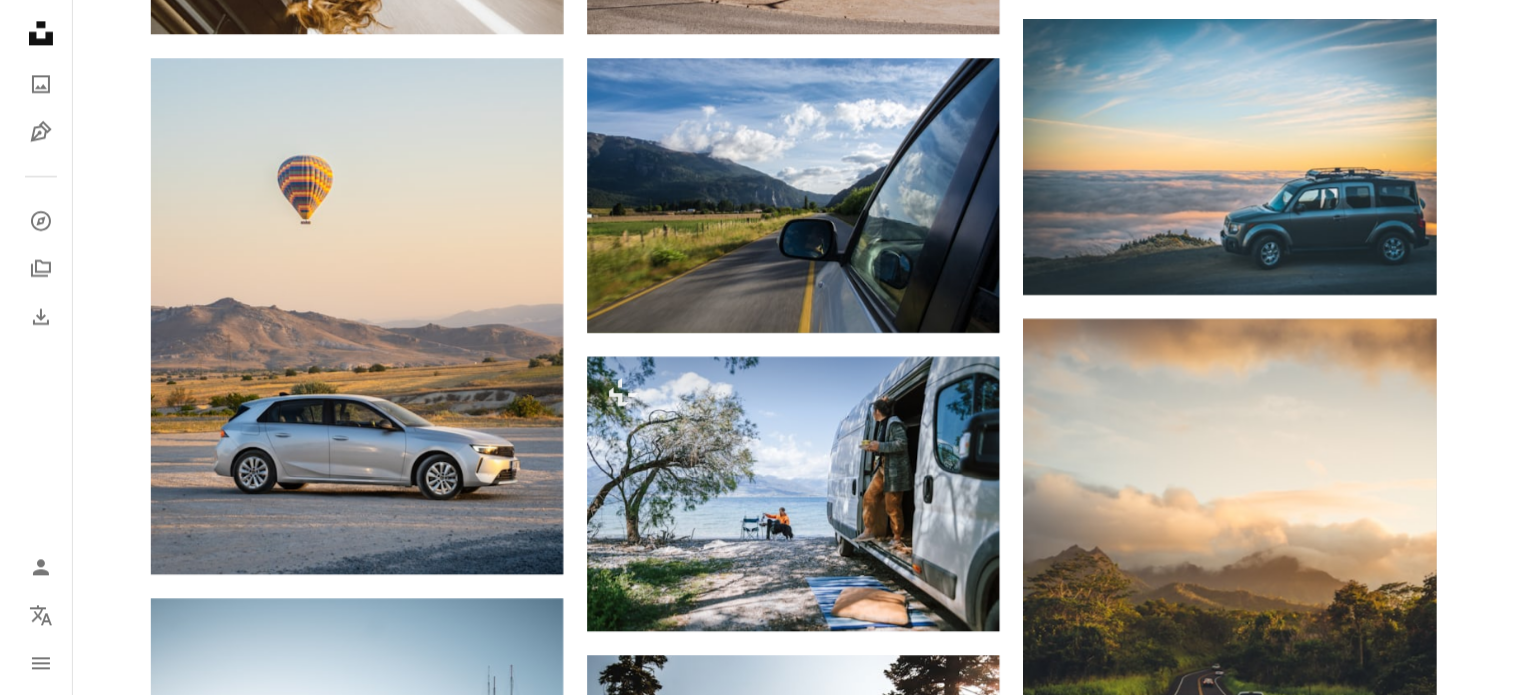 scroll, scrollTop: 1200, scrollLeft: 0, axis: vertical 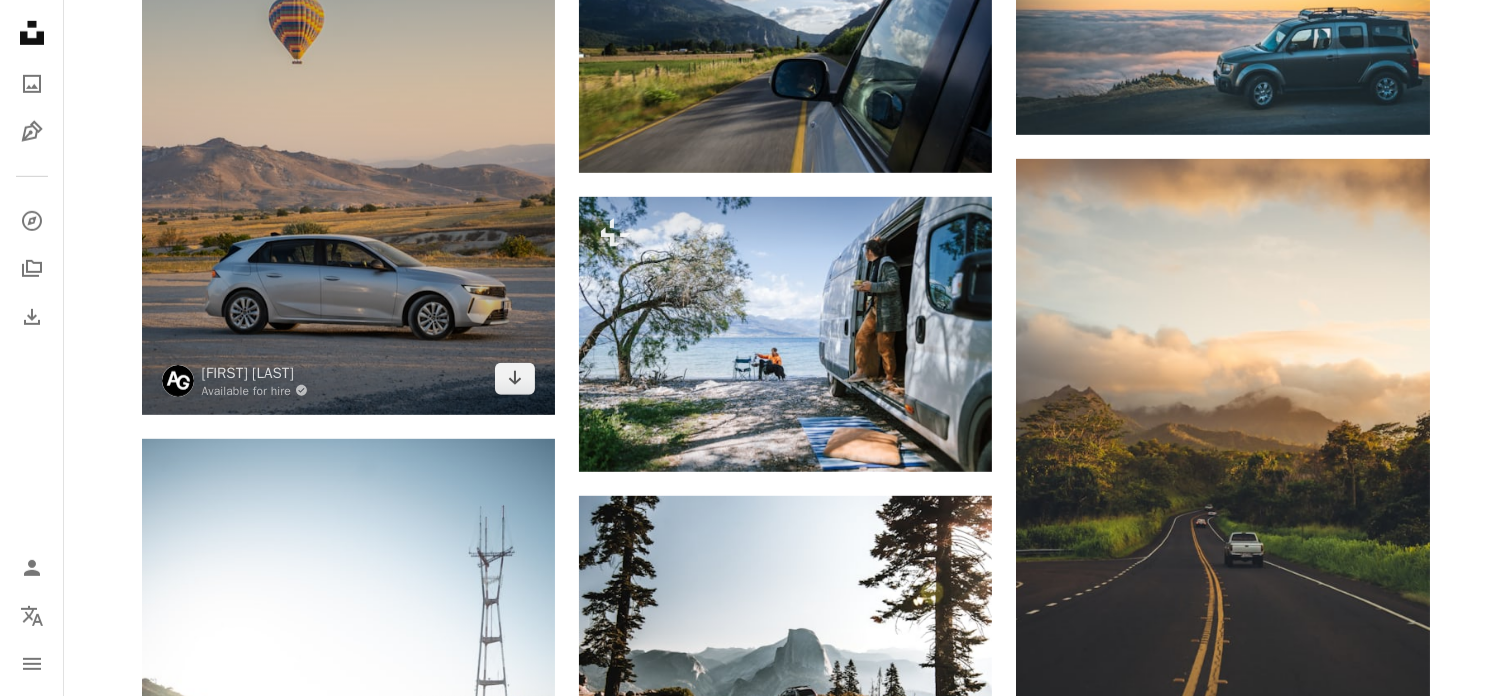 click at bounding box center [348, 156] 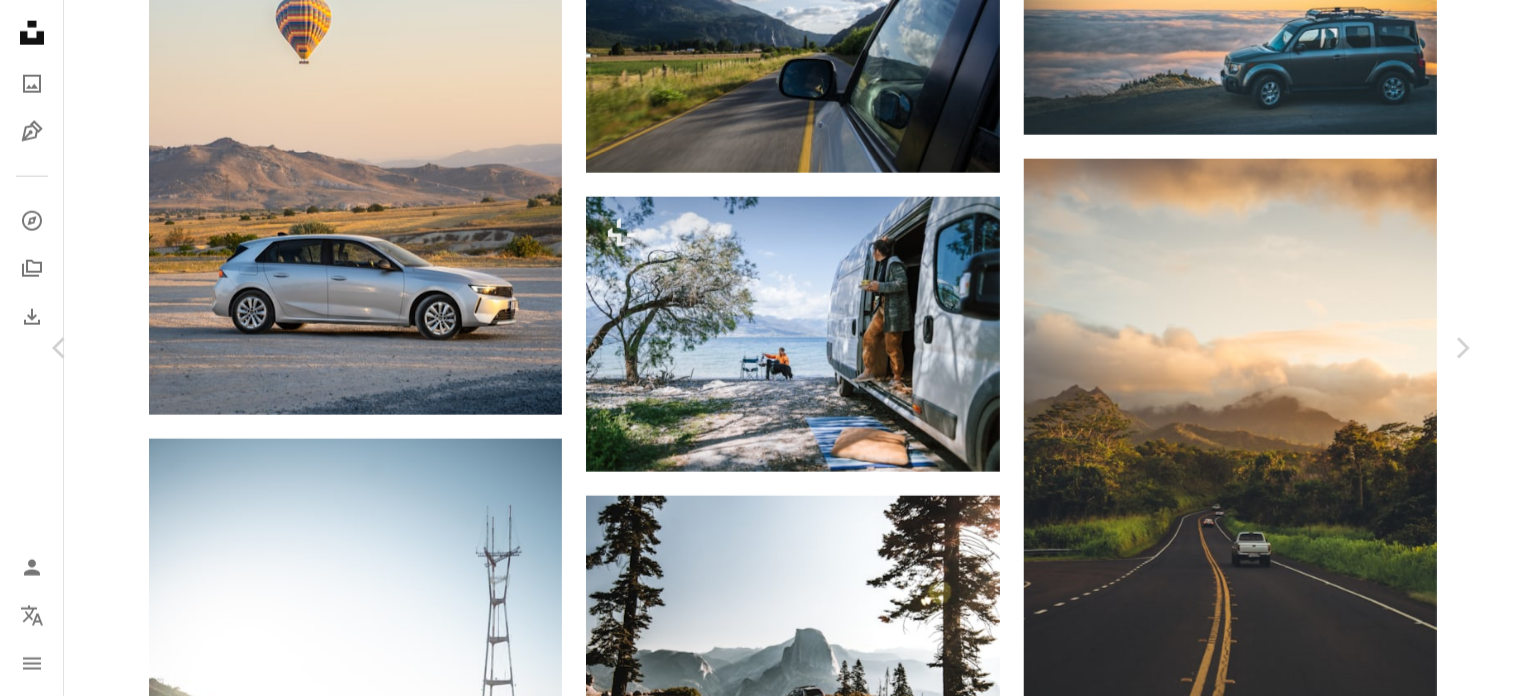 click on "Download free" at bounding box center (1273, 3648) 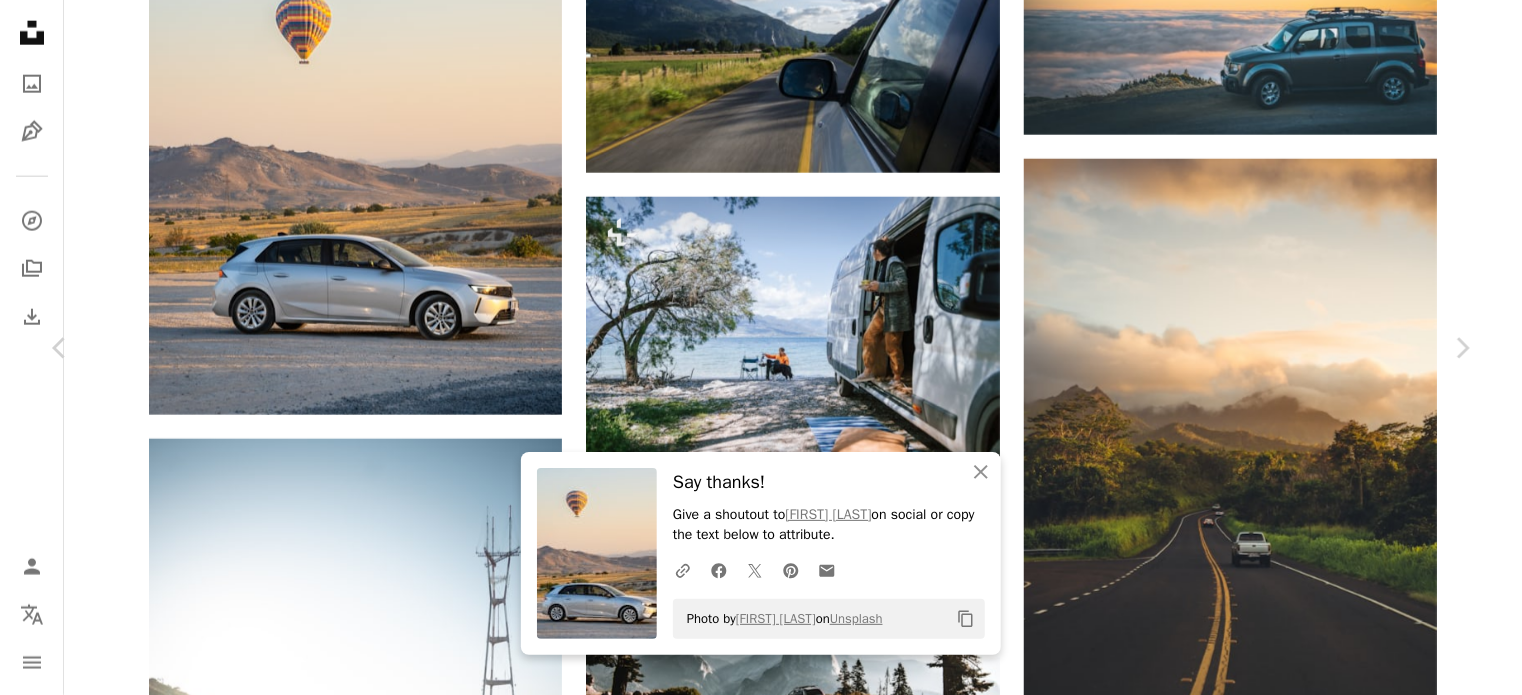 scroll, scrollTop: 1700, scrollLeft: 0, axis: vertical 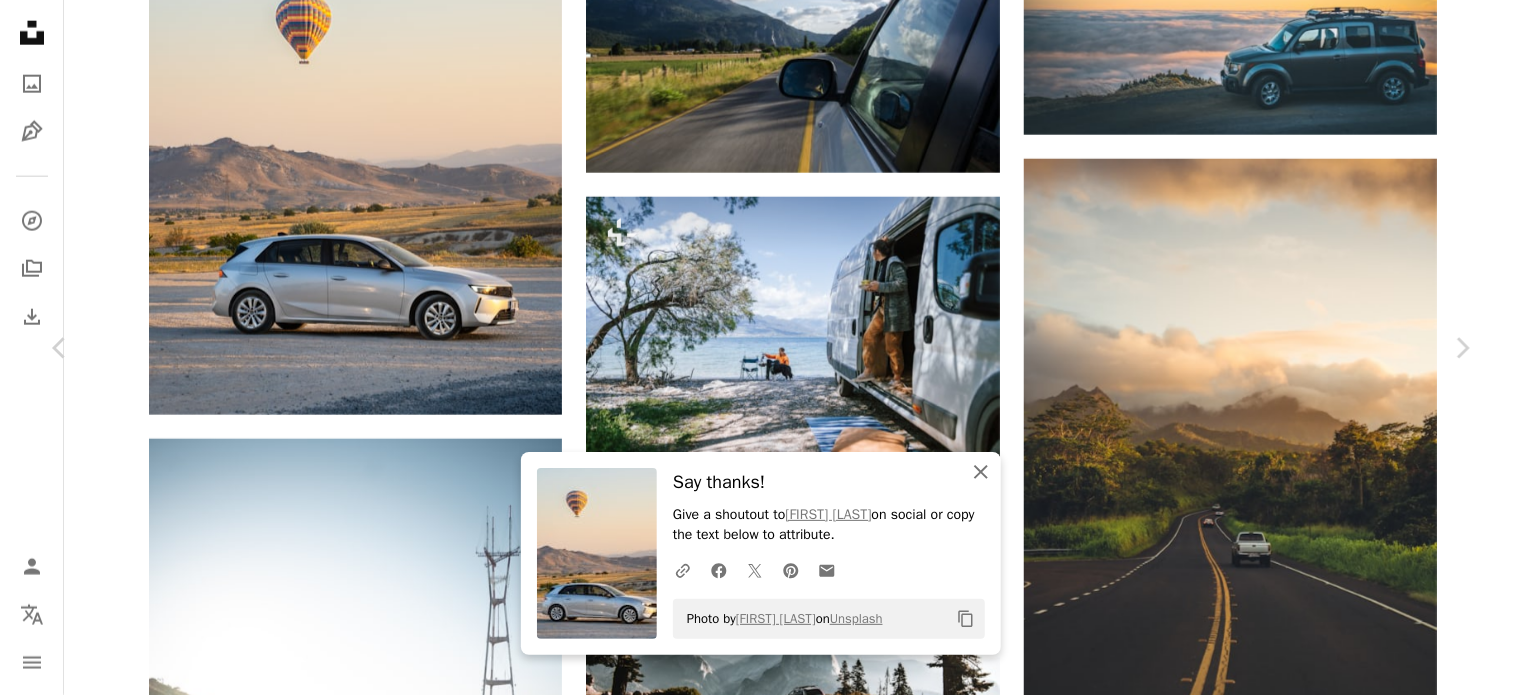 click 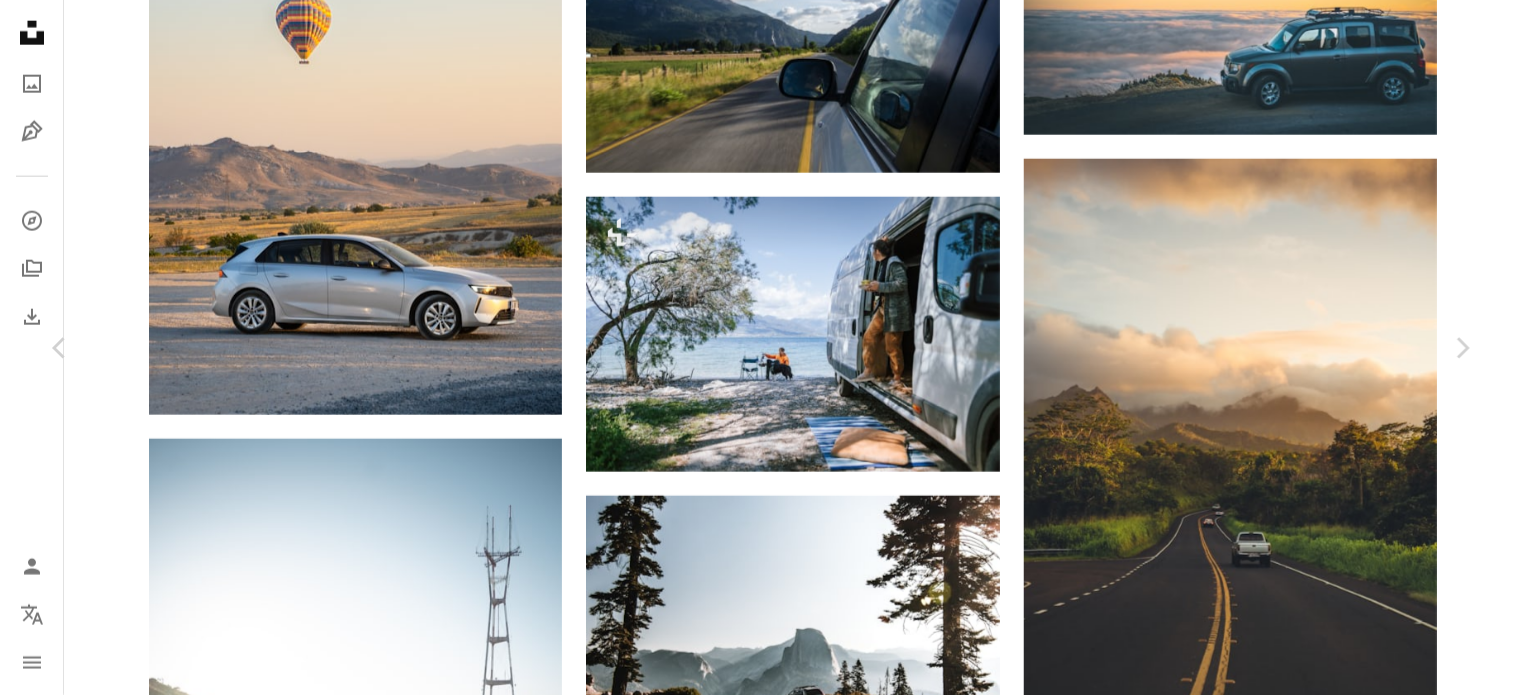 scroll, scrollTop: 2400, scrollLeft: 0, axis: vertical 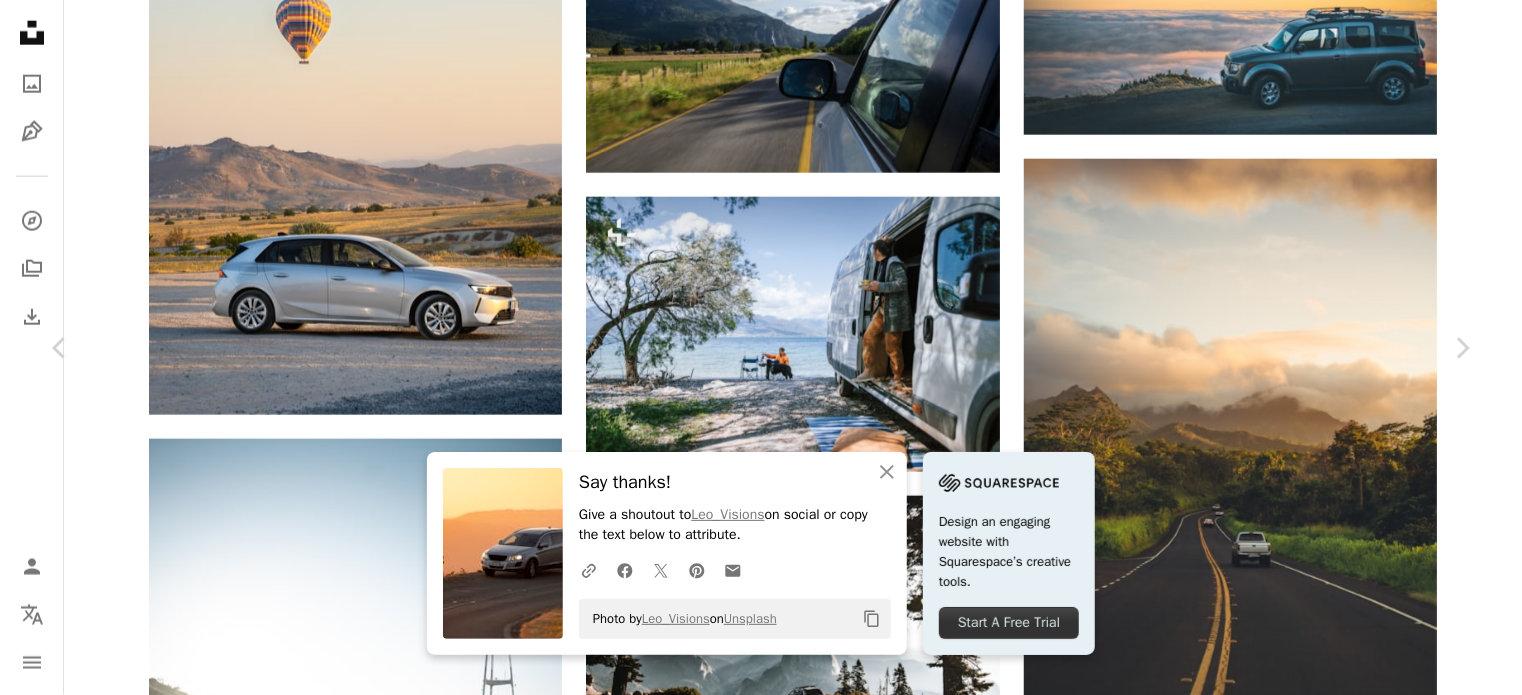 click 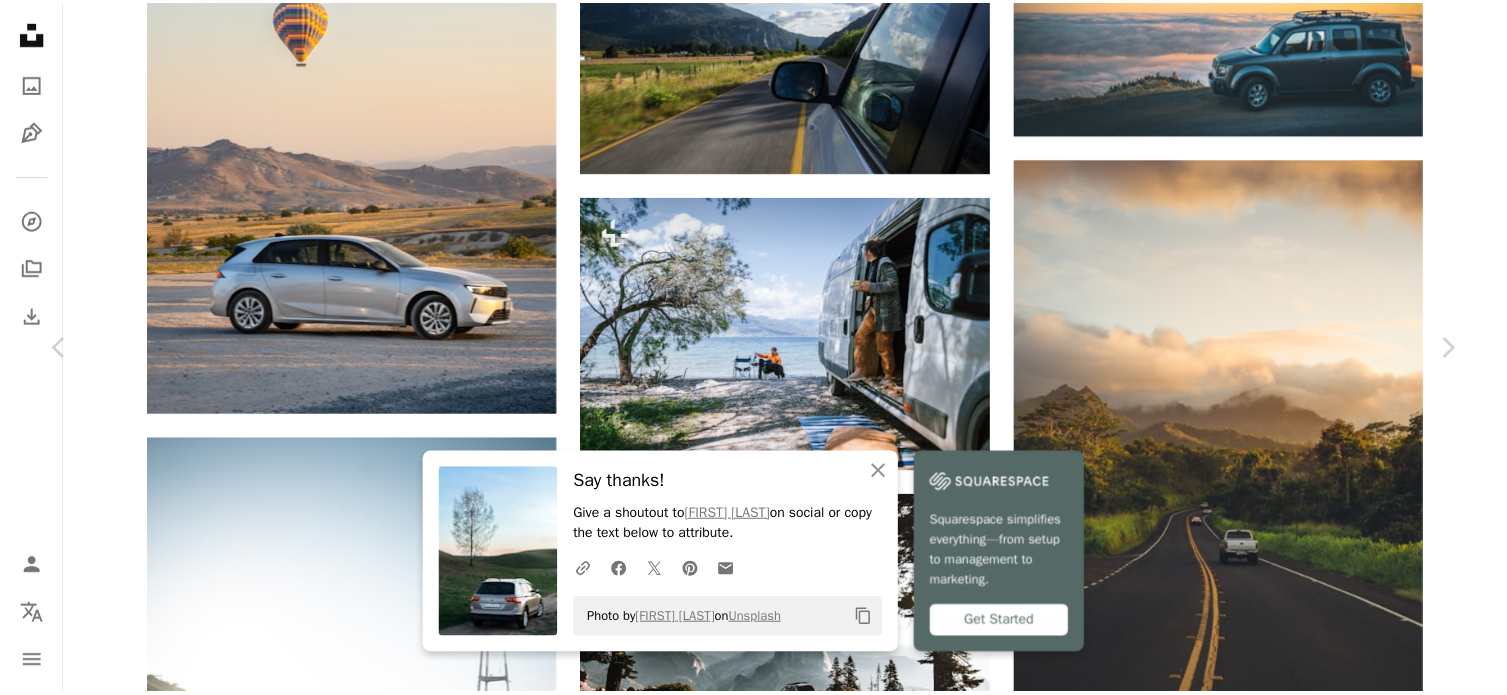 scroll, scrollTop: 5300, scrollLeft: 0, axis: vertical 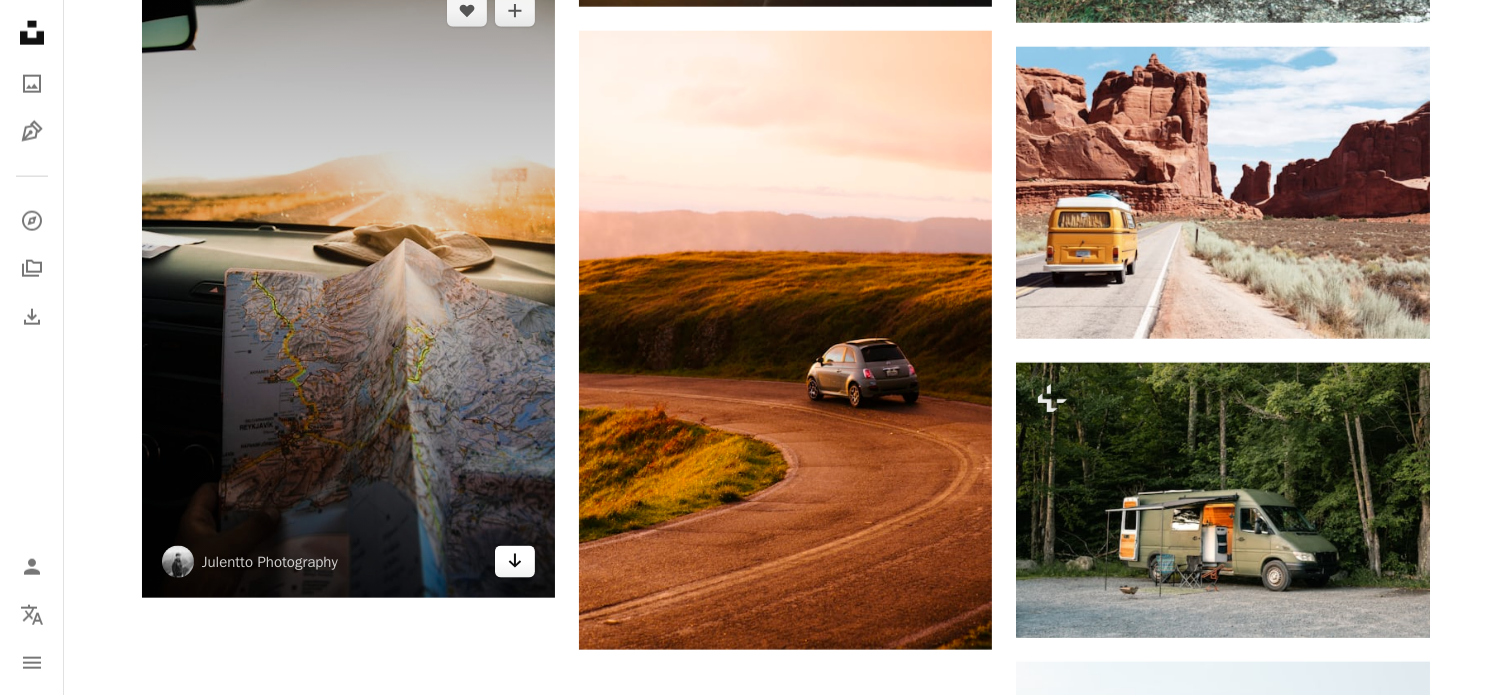 click on "Arrow pointing down" 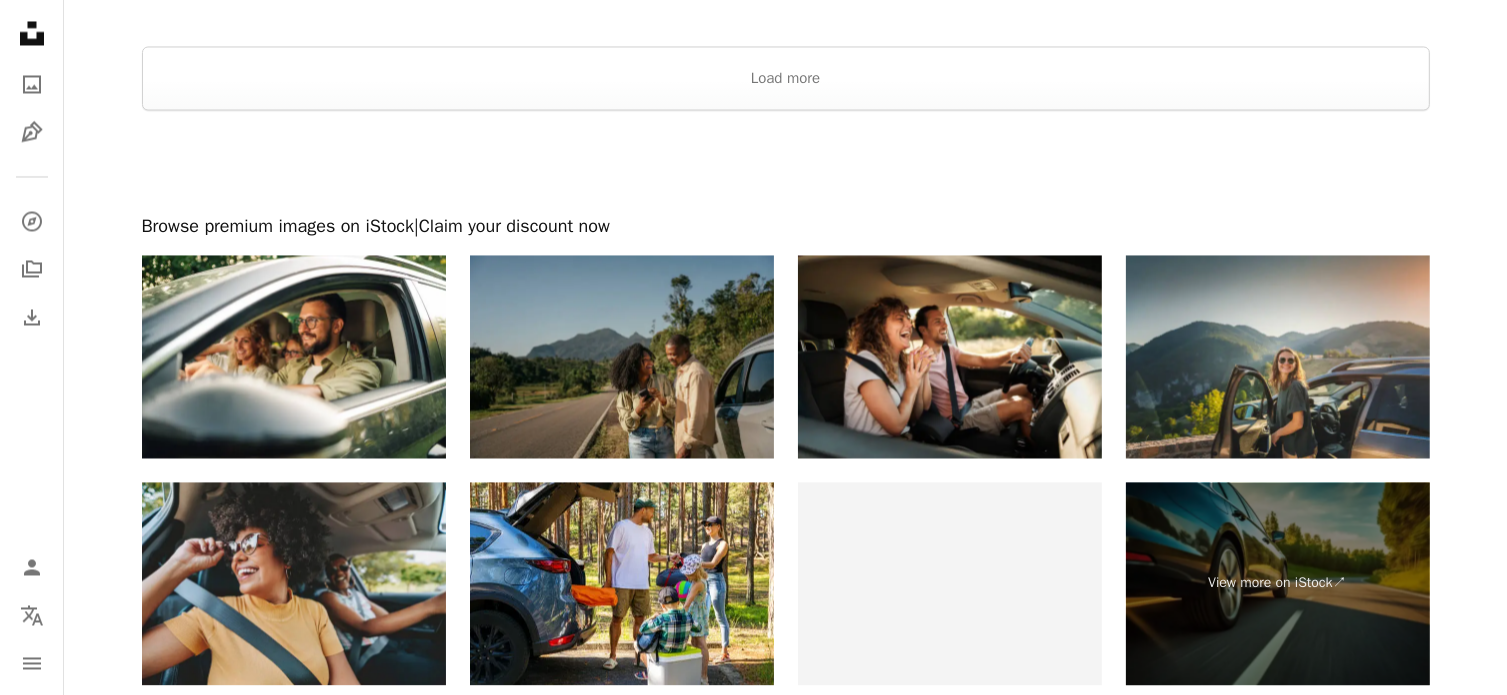 scroll, scrollTop: 4100, scrollLeft: 0, axis: vertical 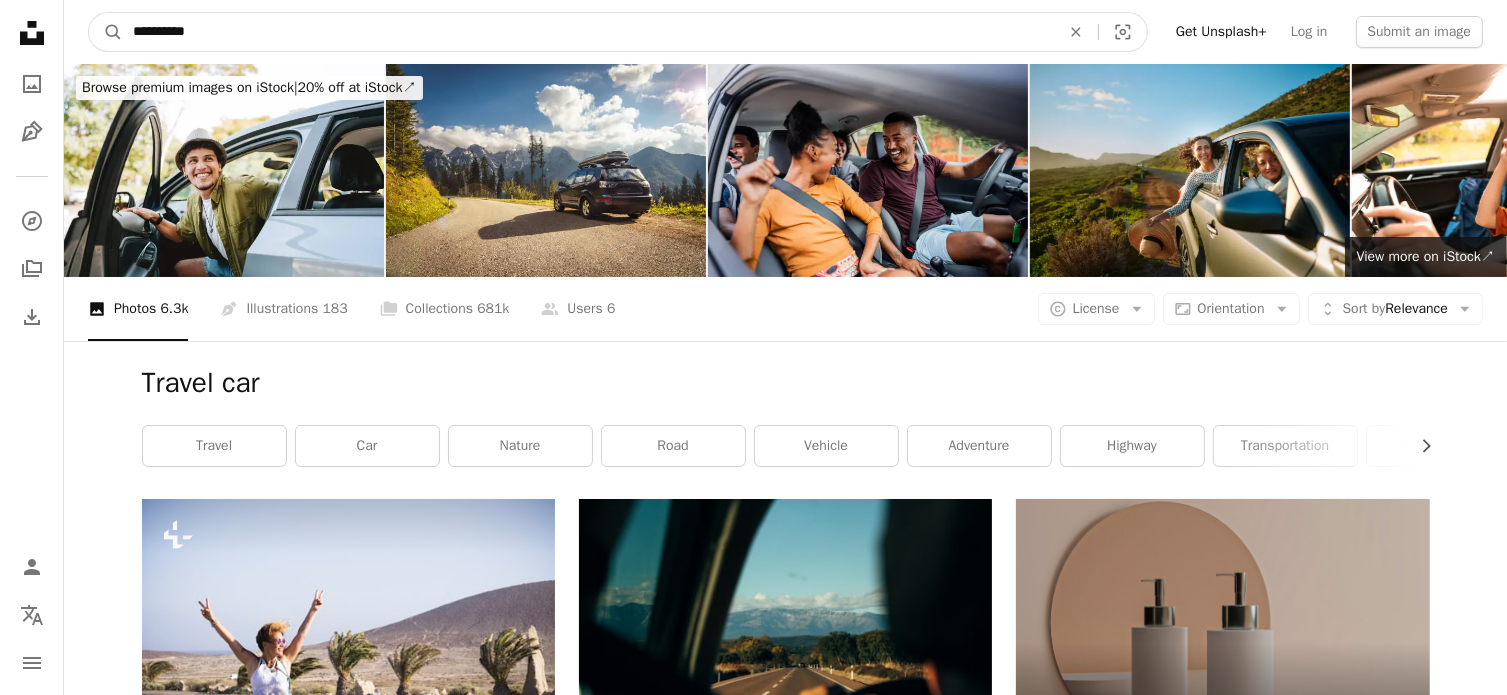 click on "**********" at bounding box center (588, 32) 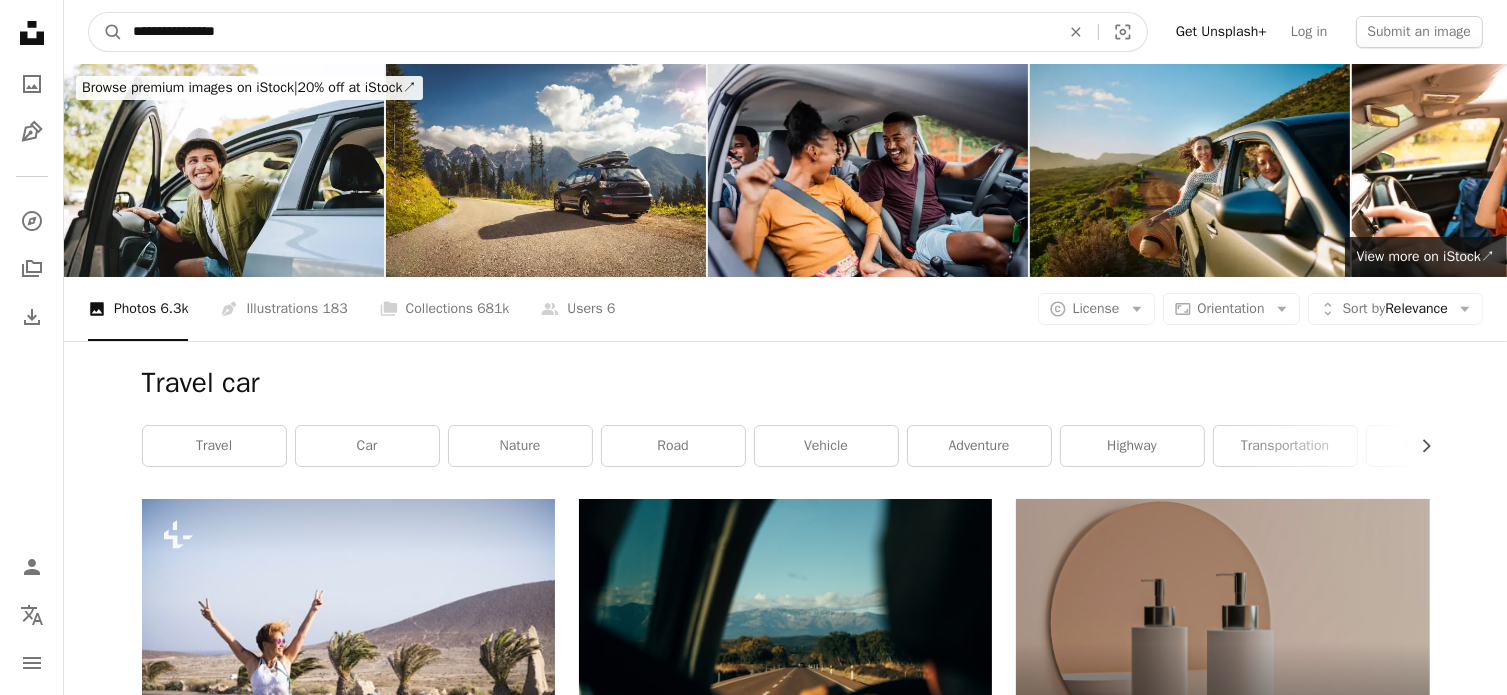 type on "**********" 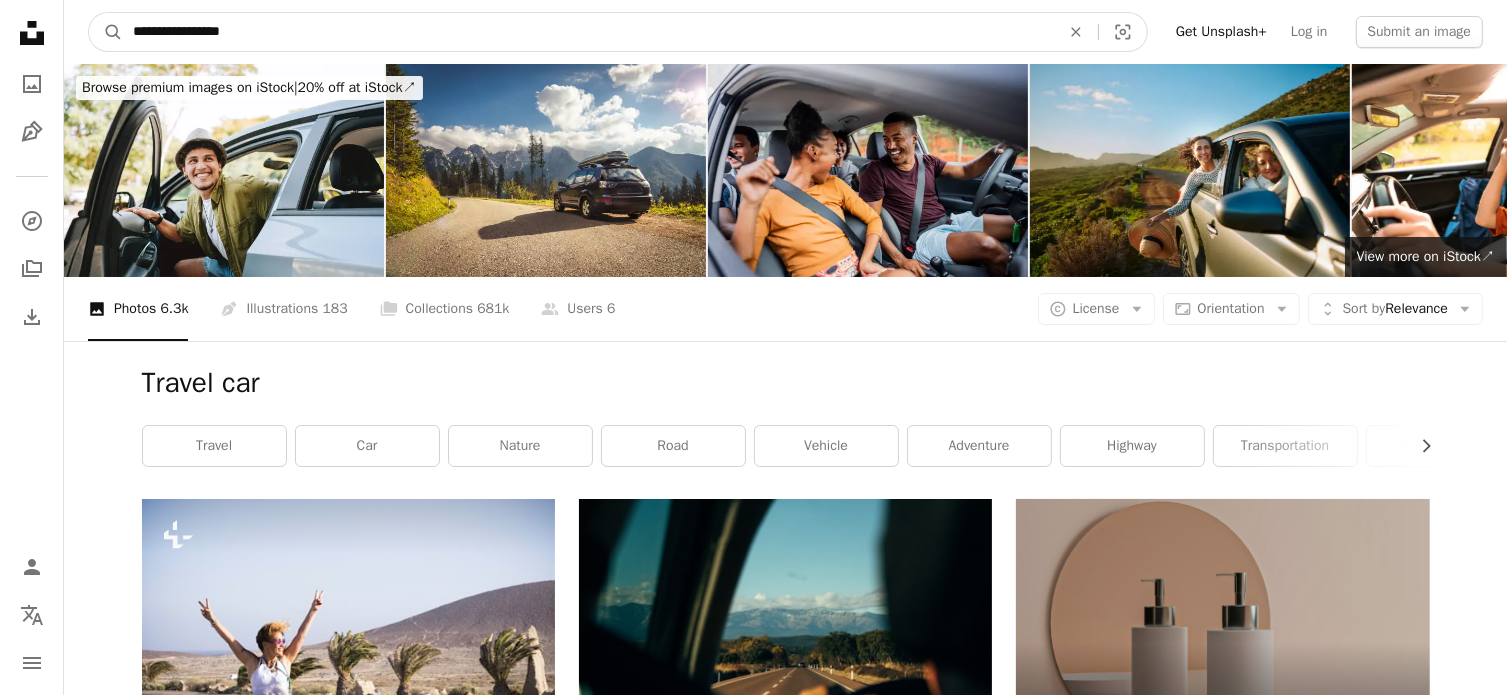 click on "A magnifying glass" at bounding box center [106, 32] 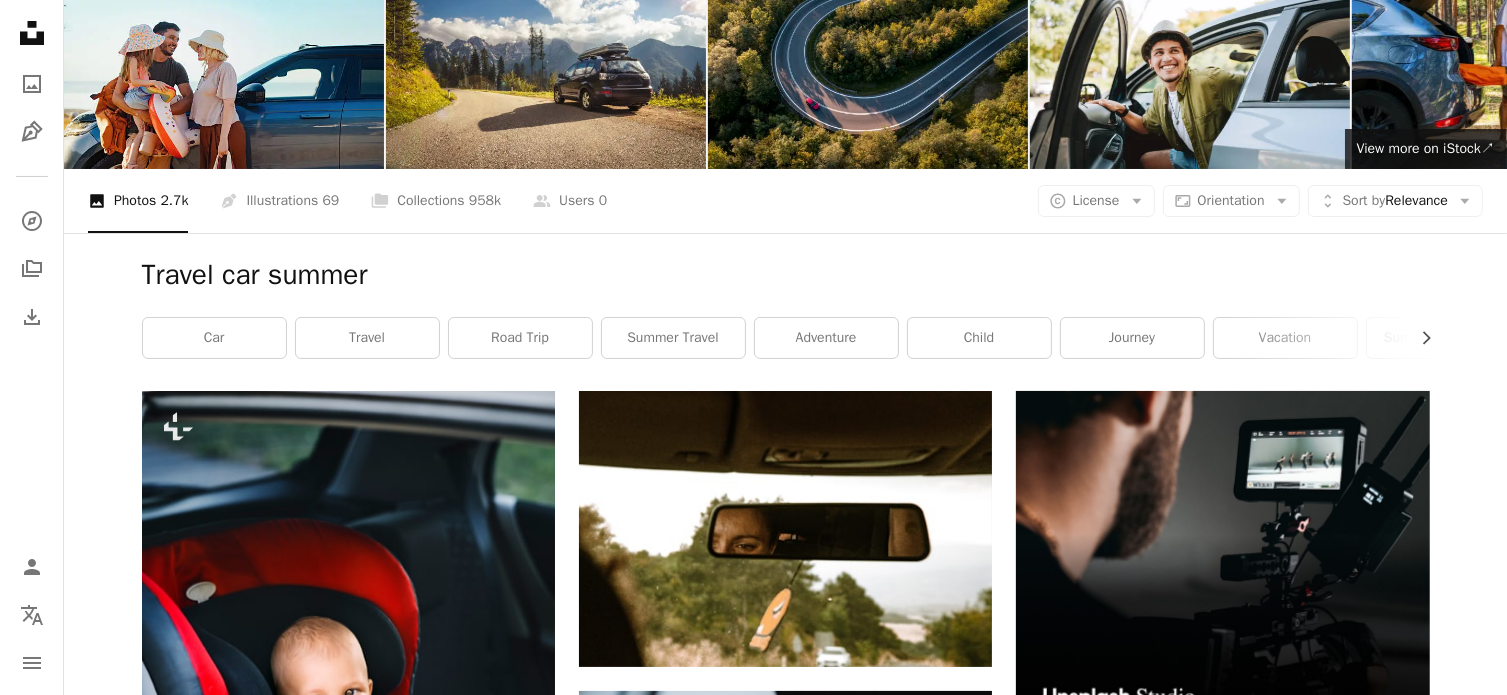 scroll, scrollTop: 0, scrollLeft: 0, axis: both 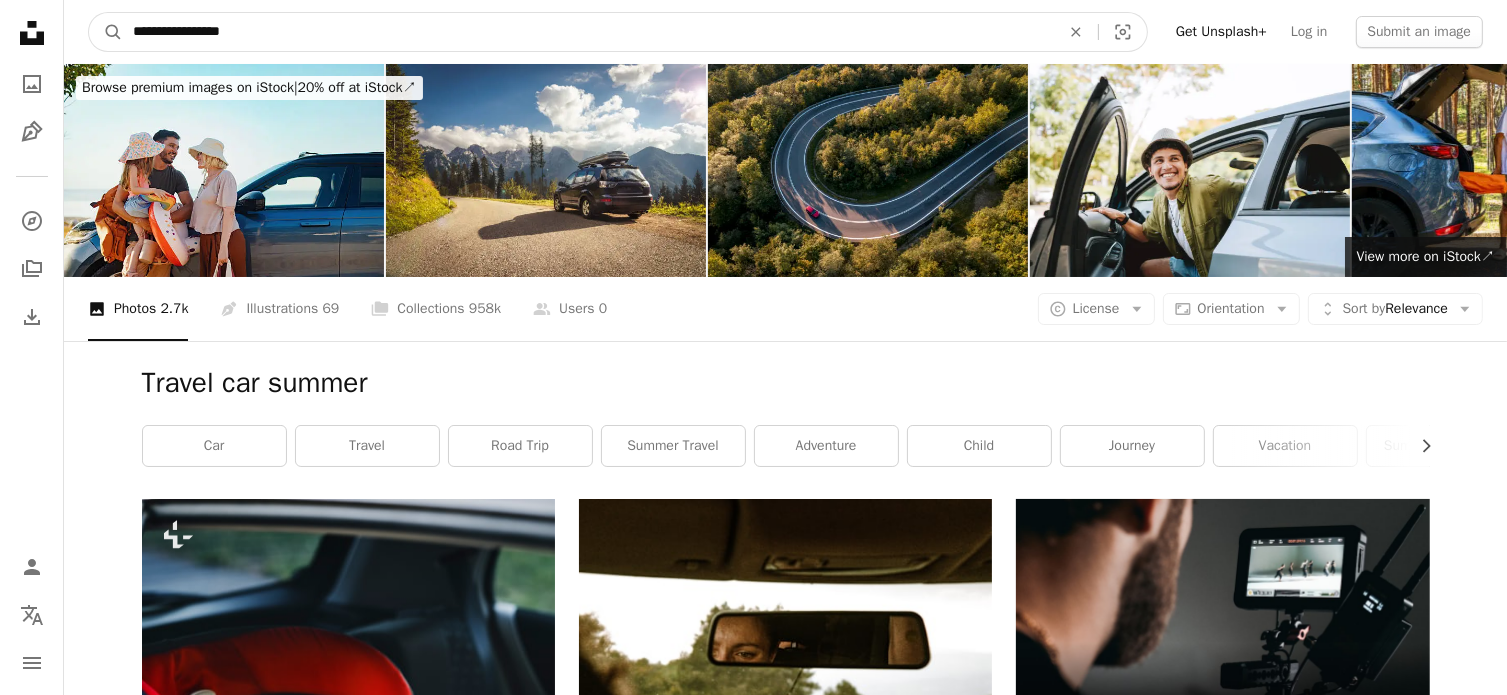 click on "**********" at bounding box center [588, 32] 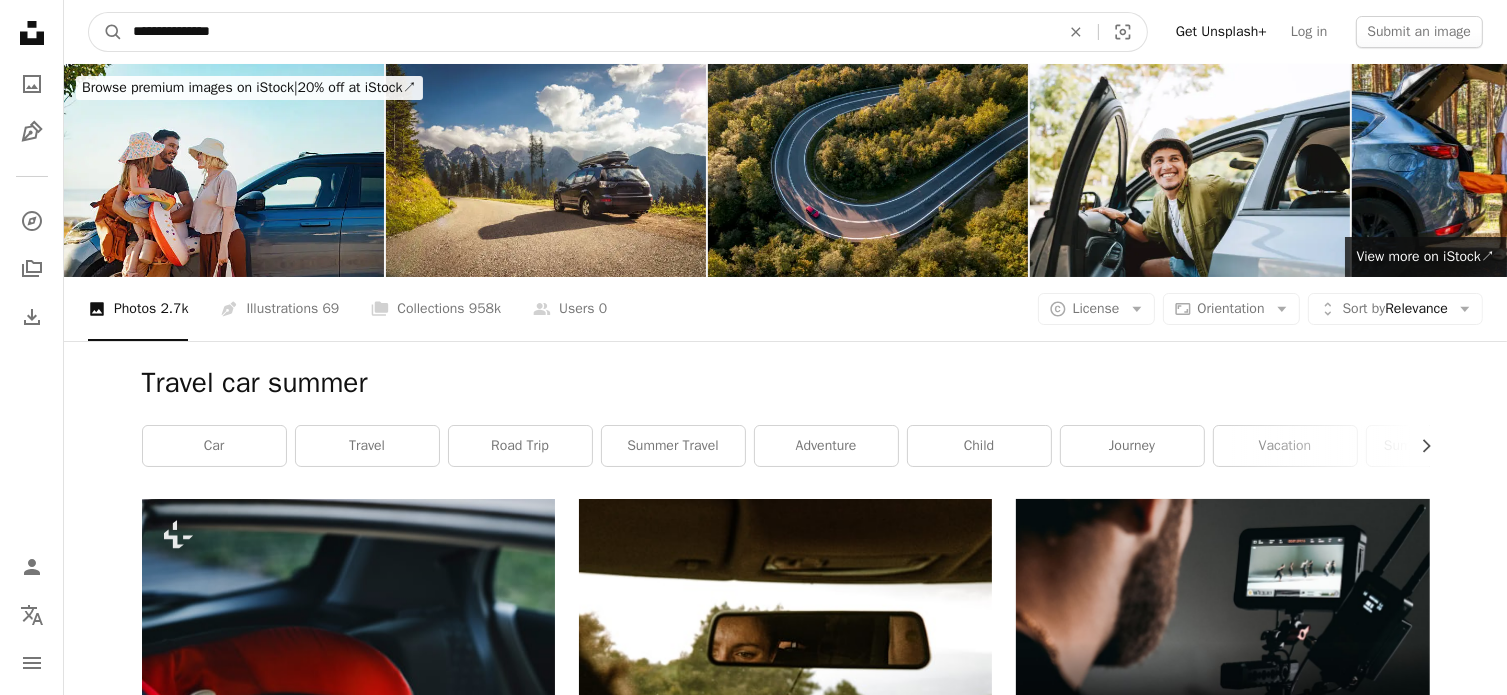 type on "**********" 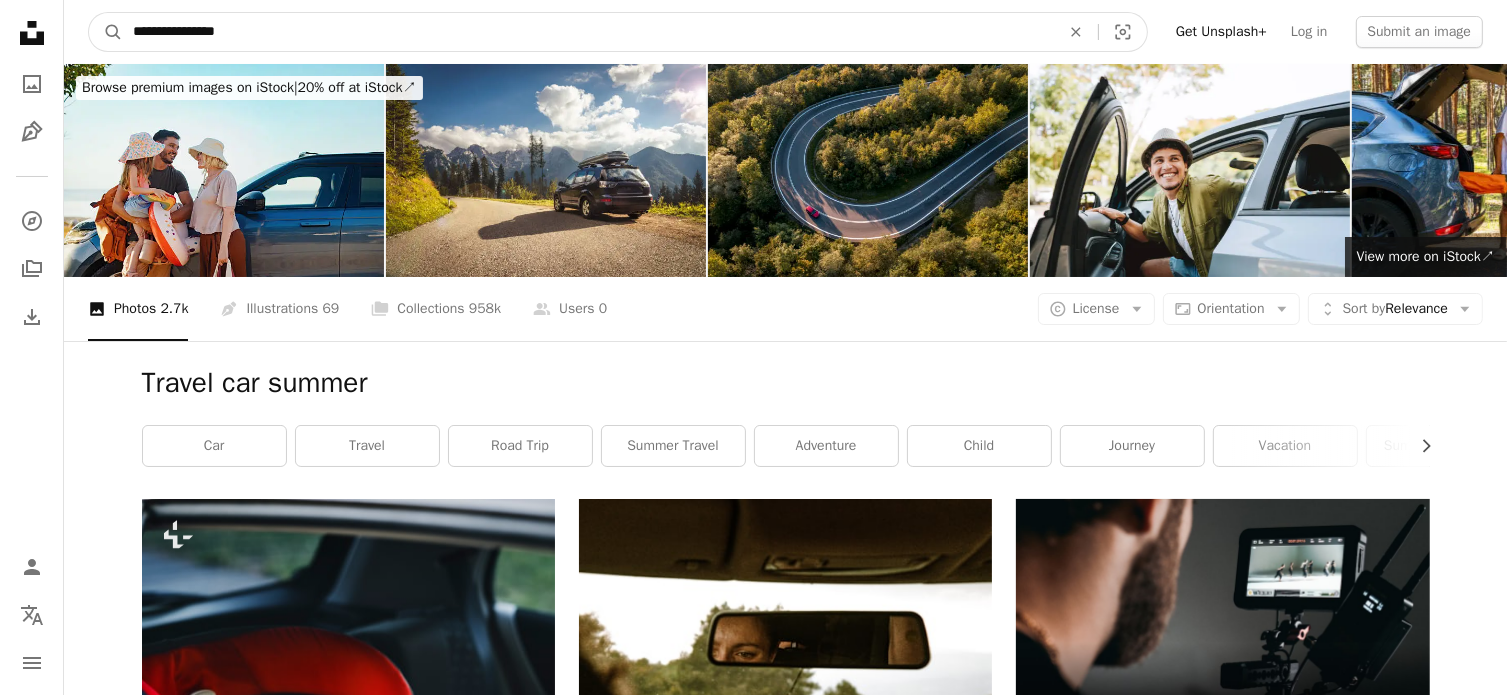 click on "A magnifying glass" at bounding box center (106, 32) 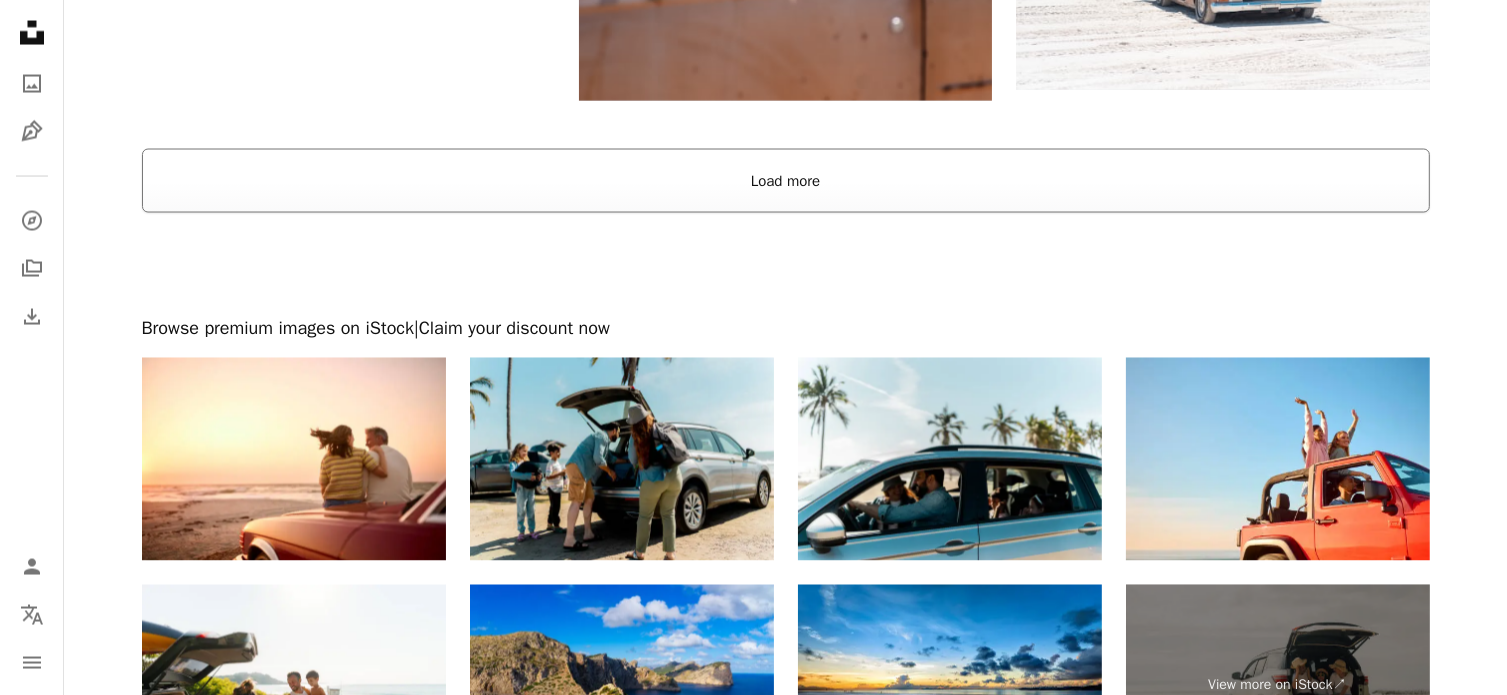 scroll, scrollTop: 3100, scrollLeft: 0, axis: vertical 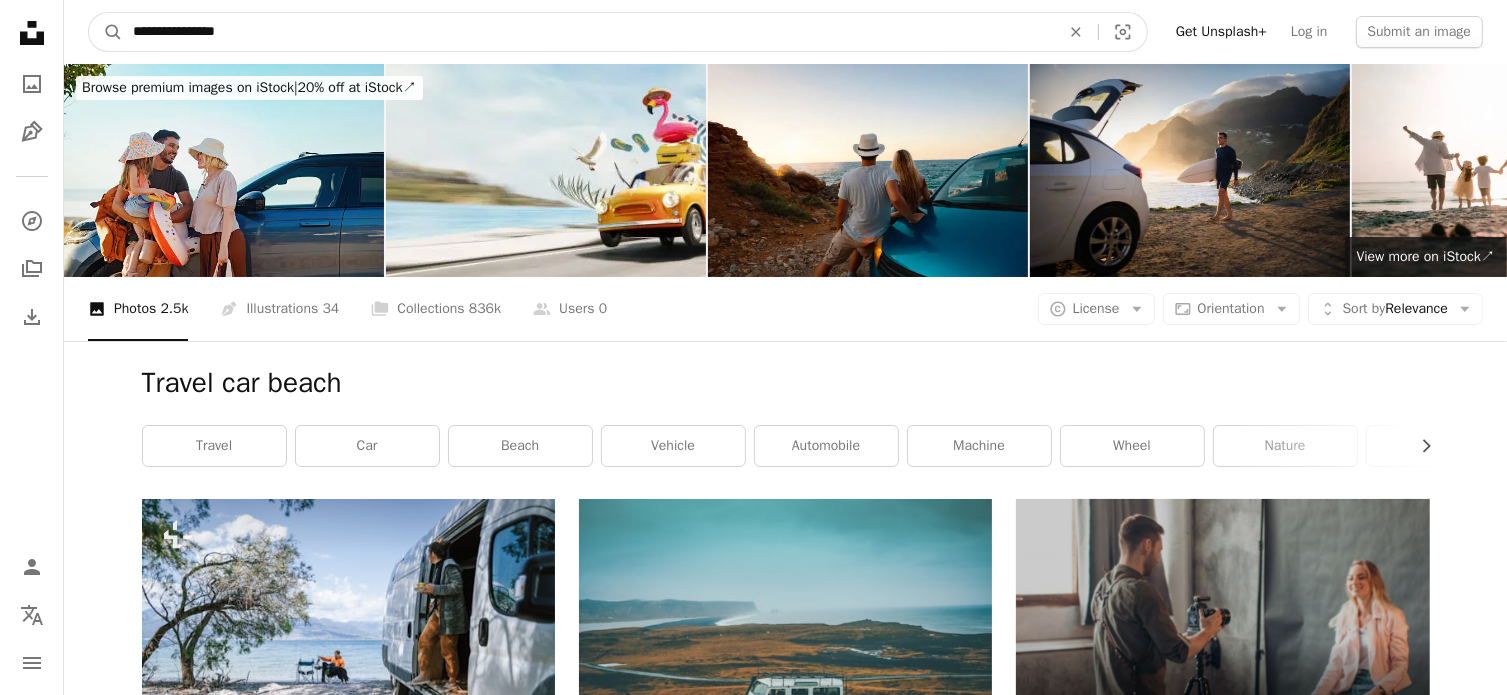 click on "**********" at bounding box center (588, 32) 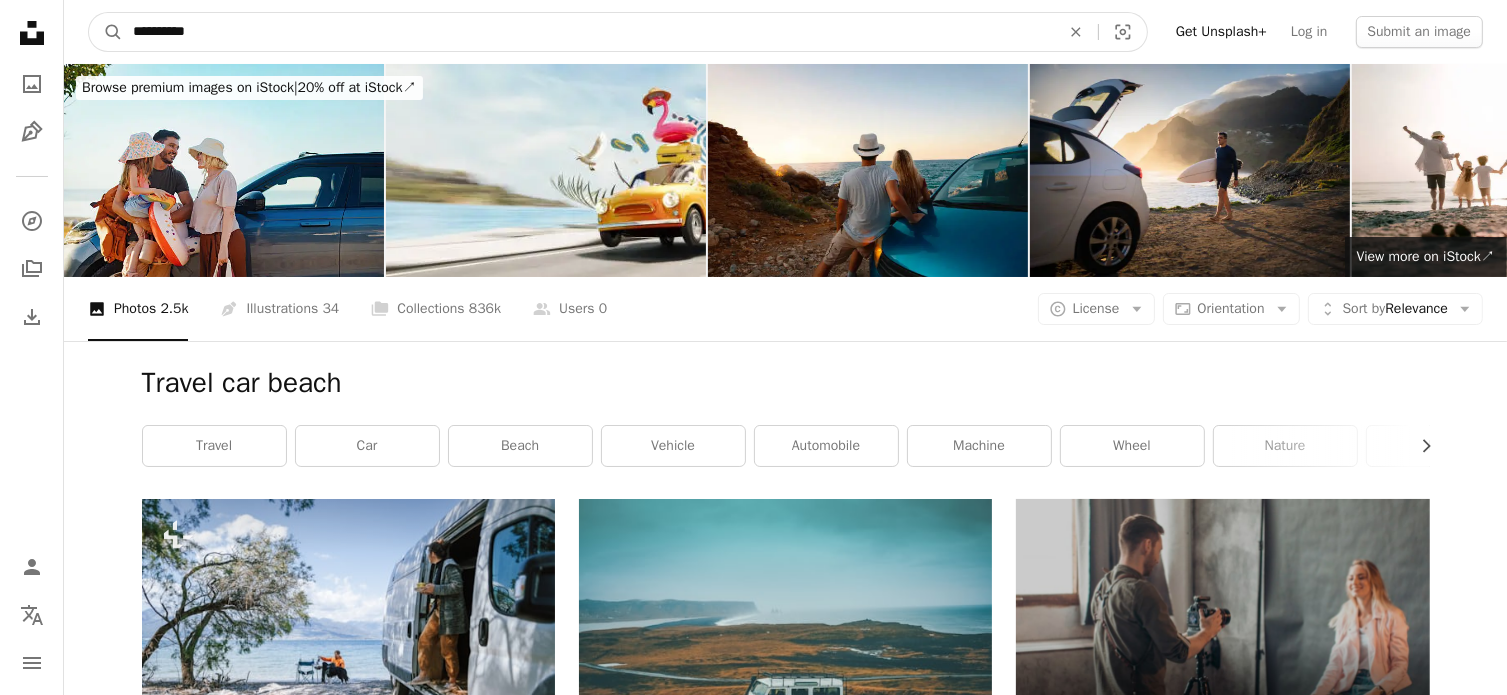 click on "*********" at bounding box center (588, 32) 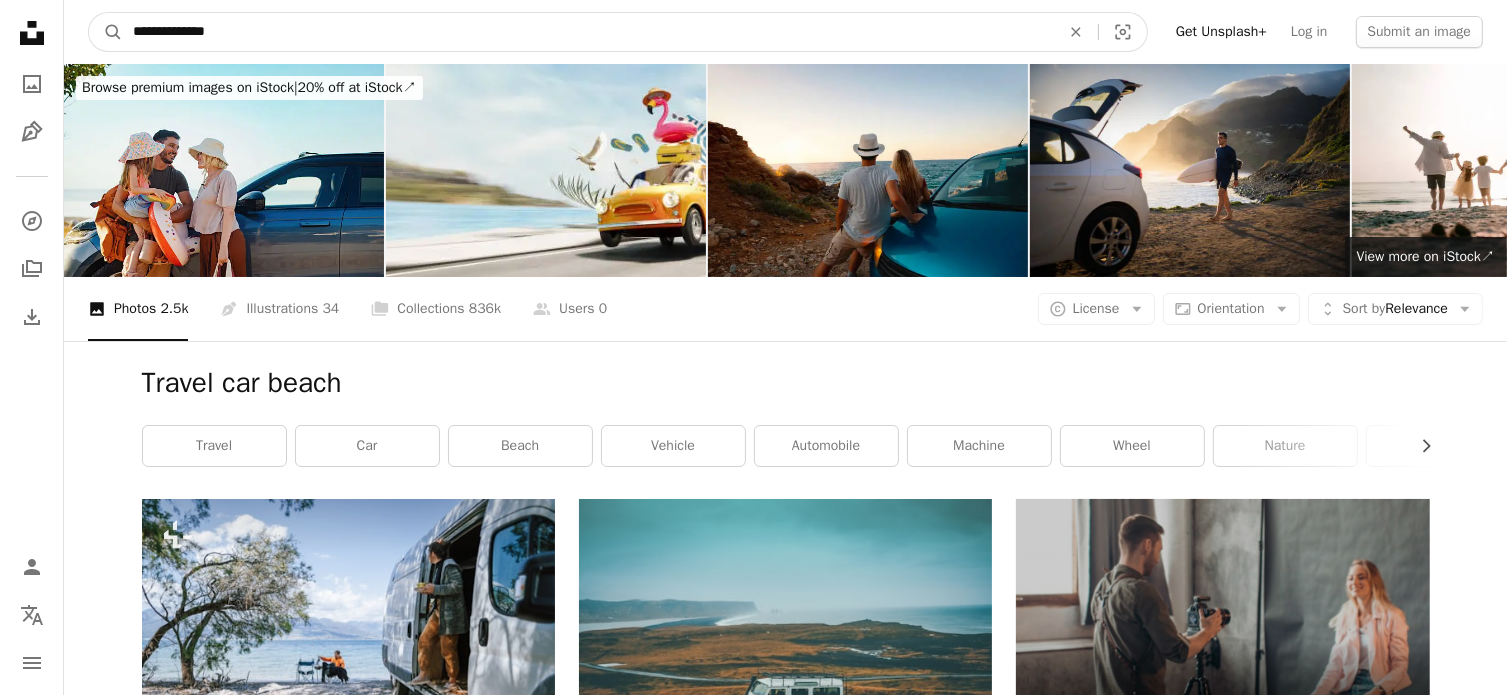 type on "**********" 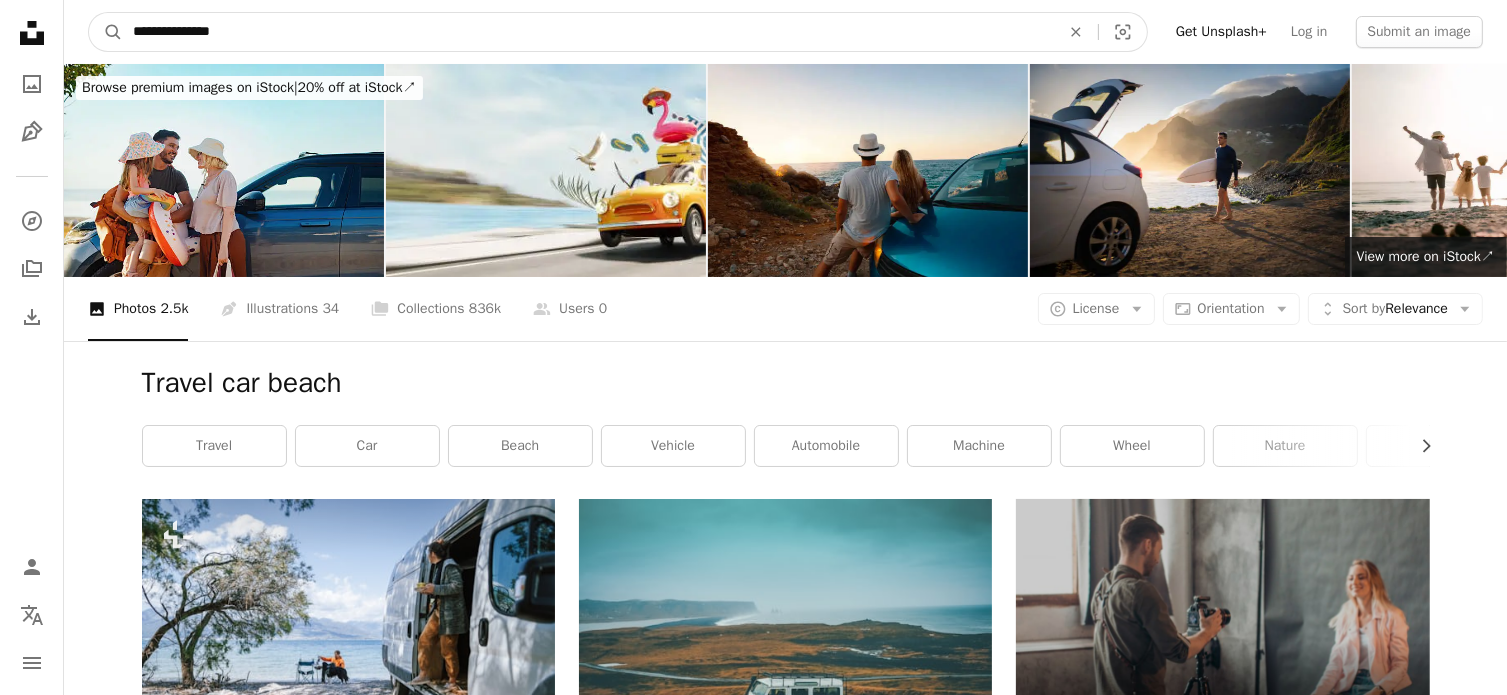 click on "A magnifying glass" at bounding box center (106, 32) 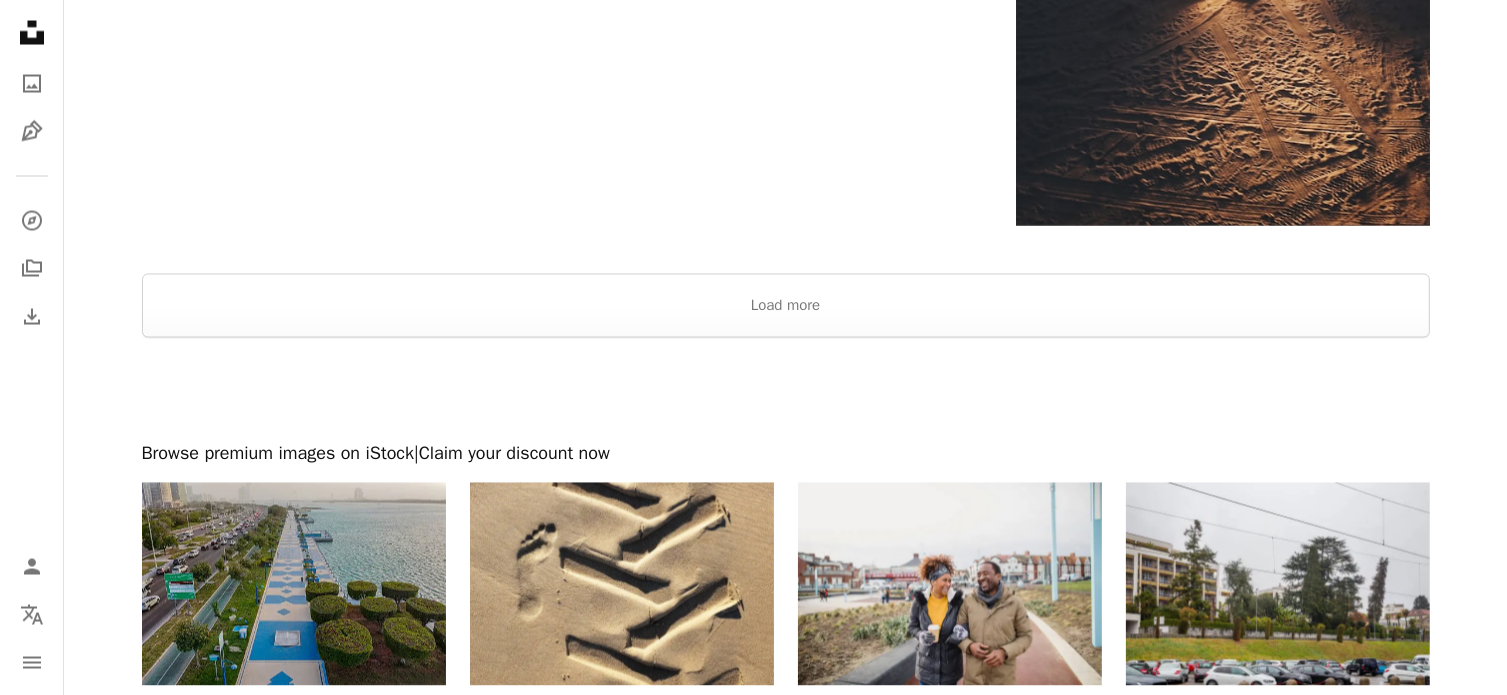 scroll, scrollTop: 3500, scrollLeft: 0, axis: vertical 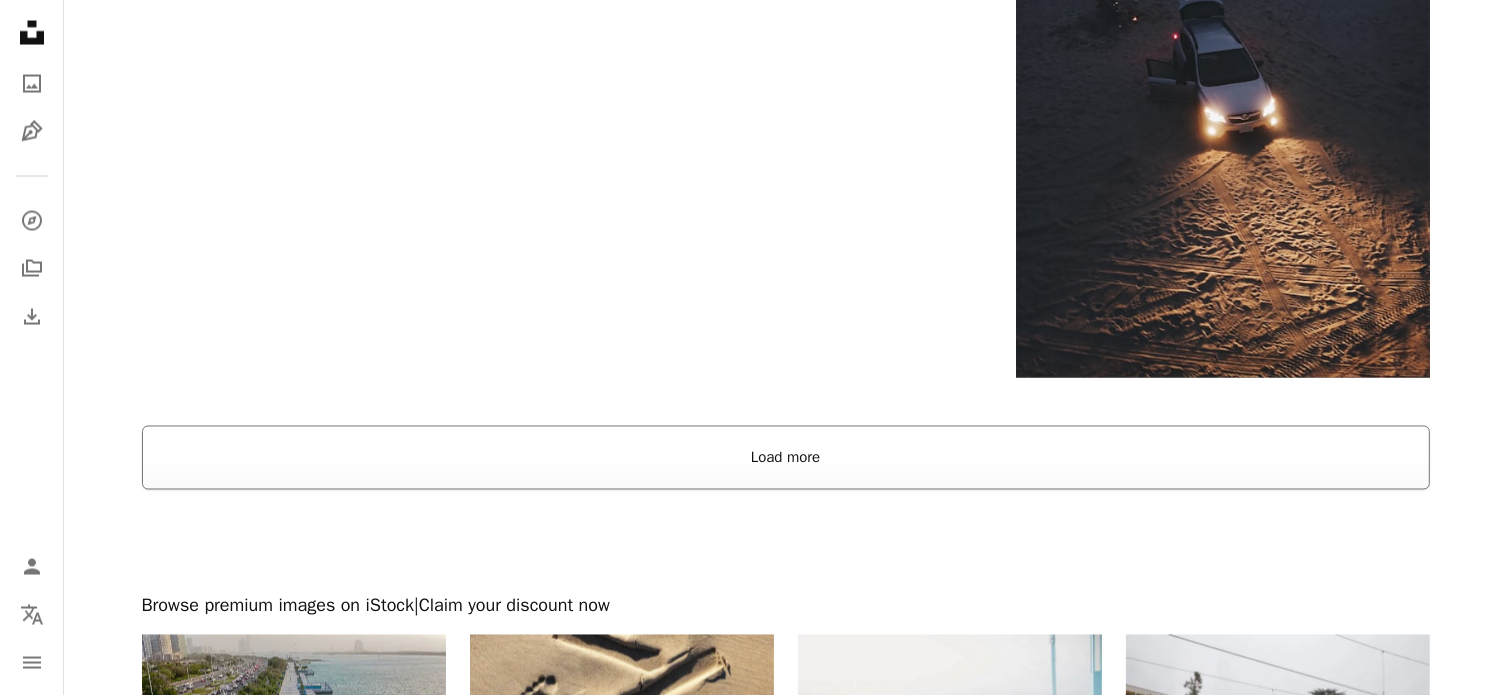 click on "Load more" at bounding box center (786, 458) 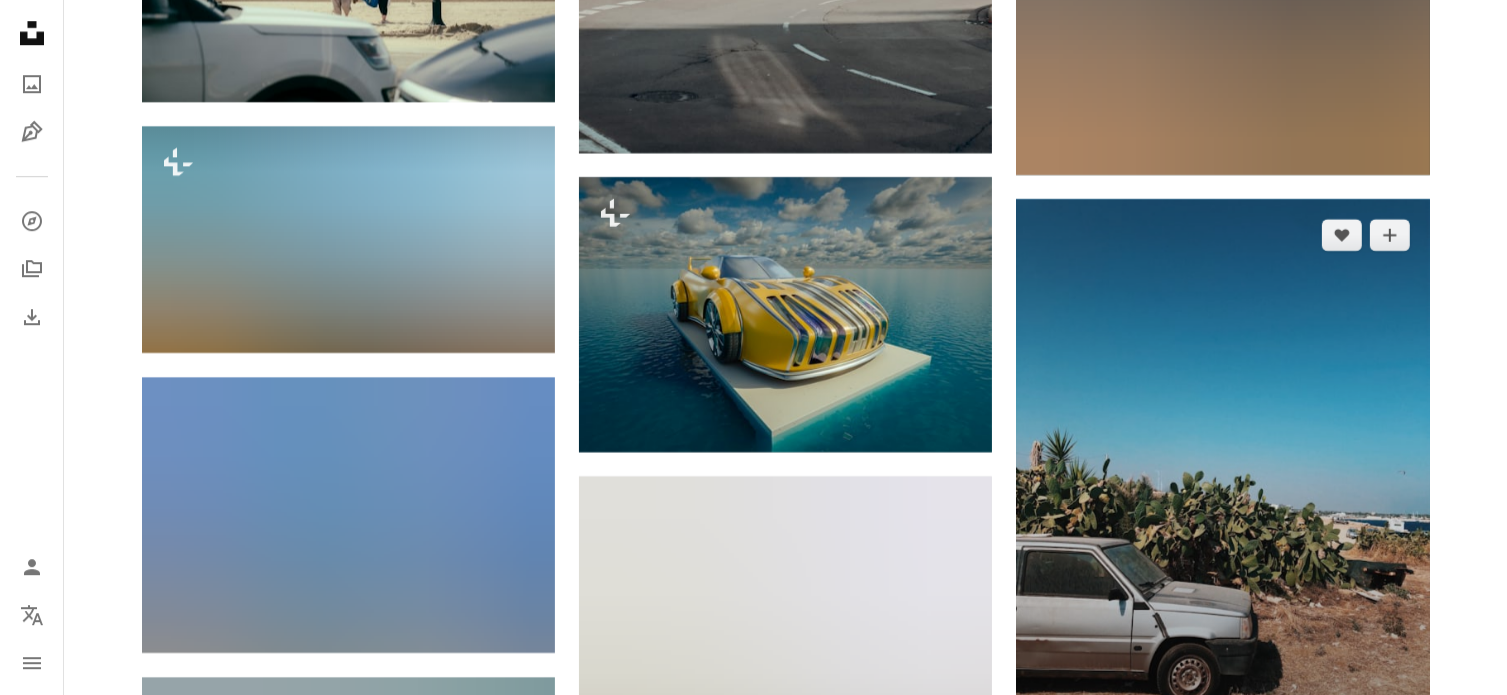 scroll, scrollTop: 6300, scrollLeft: 0, axis: vertical 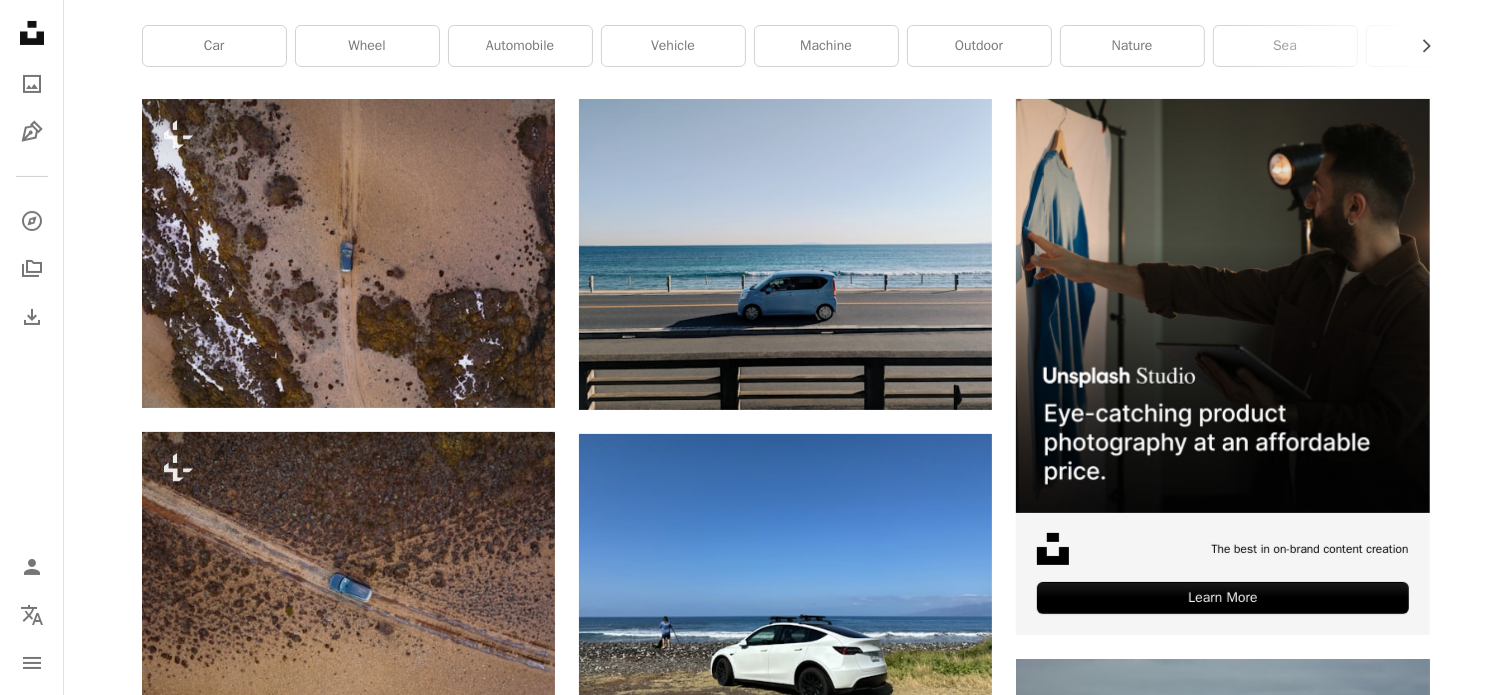 click on "A heart A plus sign note thanun Arrow pointing down A heart A plus sign Cody Baird Arrow pointing down A heart A plus sign Alex Kalinin Available for hire A checkmark inside of a circle Arrow pointing down A heart A plus sign note thanun Arrow pointing down A heart A plus sign Teddy Charti Arrow pointing down A heart A plus sign Lennon Cheng Arrow pointing down A heart A plus sign Chandra Oh Available for hire A checkmark inside of a circle Arrow pointing down Plus sign for Unsplash+ A heart A plus sign Getty Images For  Unsplash+ A lock Download A heart A plus sign John Feng Arrow pointing down A heart A plus sign Sreekesh S S Available for hire A checkmark inside of a circle Arrow pointing down A heart A plus sign Daniel Available for hire A checkmark inside of a circle Arrow pointing down A heart A plus sign Brina Blum Available for hire A checkmark inside of a circle Arrow pointing down Plus sign for Unsplash+ A heart A plus sign Resource Database For  Unsplash+ A lock Download A heart A plus sign A heart" at bounding box center (785, 5561) 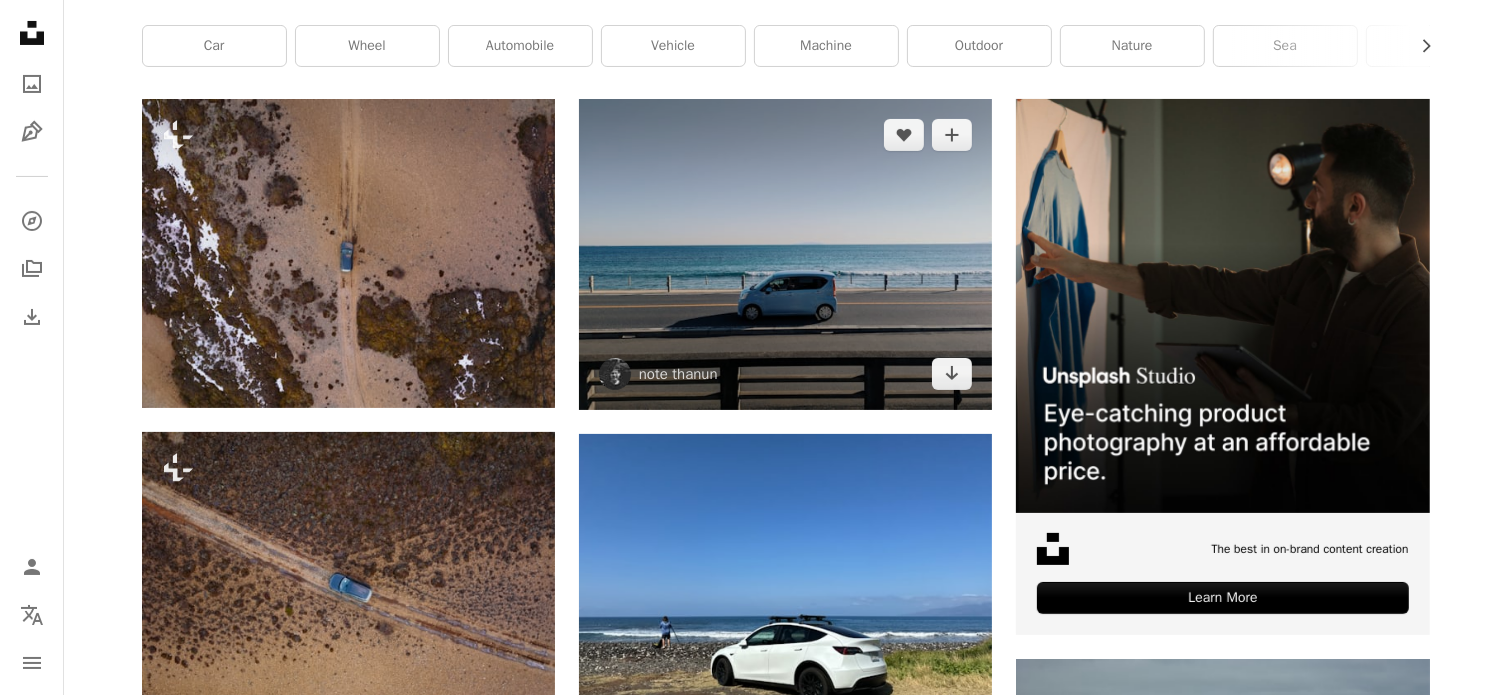 click at bounding box center (785, 254) 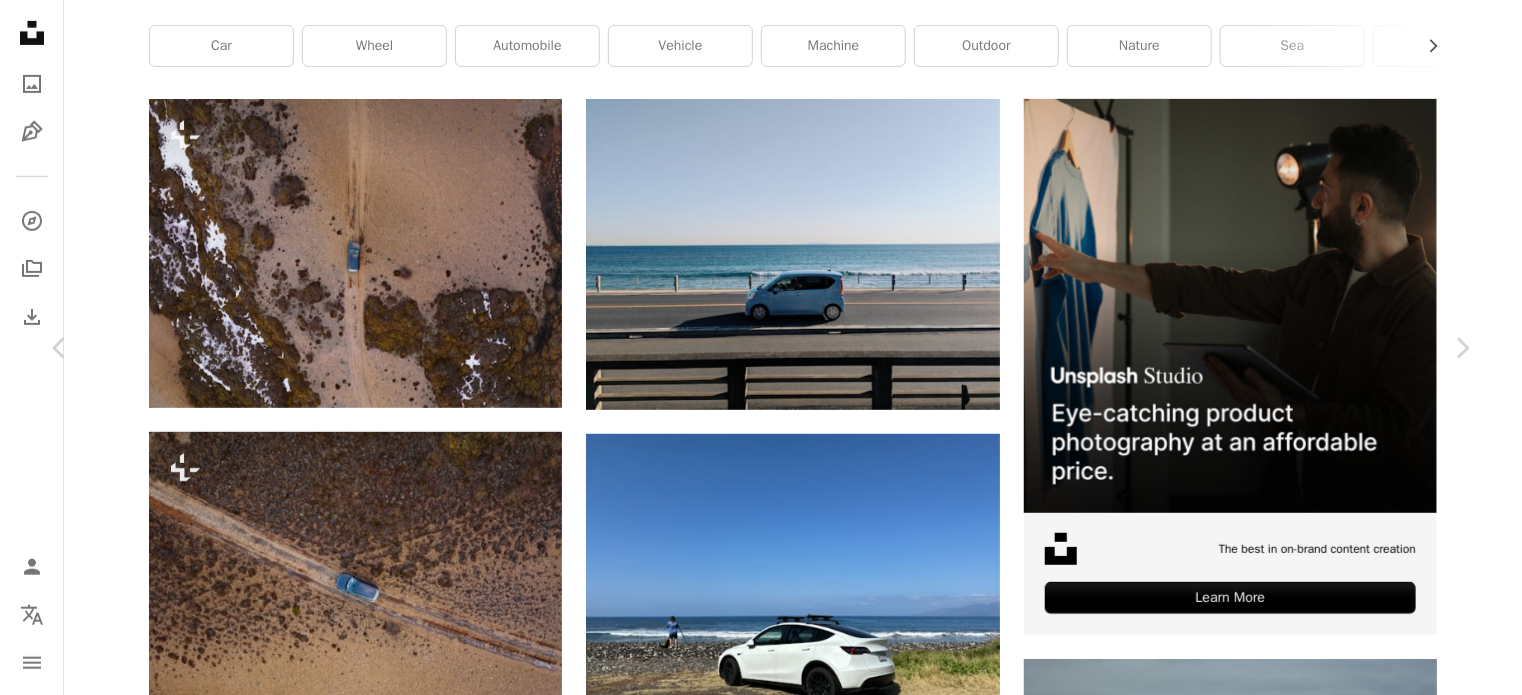 scroll, scrollTop: 3302, scrollLeft: 0, axis: vertical 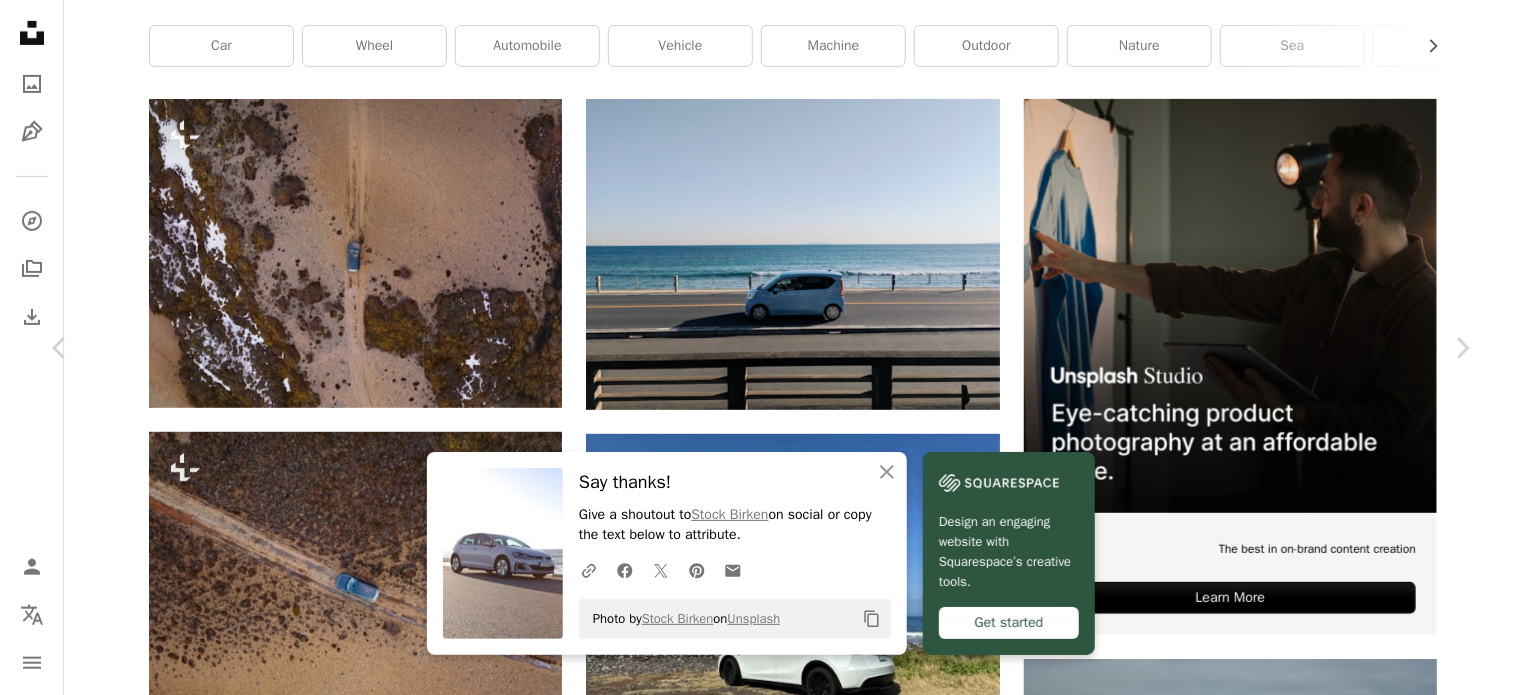 click on "An X shape Chevron left Chevron right An X shape Close Say thanks! Give a shoutout to  Stock Birken  on social or copy the text below to attribute. A URL sharing icon (chains) Facebook icon X (formerly Twitter) icon Pinterest icon An envelope Photo by  Stock Birken  on  Unsplash
Copy content Design an engaging website with Squarespace’s creative tools. Get started Stock Birken stockbirken A heart A plus sign Download free Chevron down Zoom in Views 3,264 Downloads 19 A forward-right arrow Share Info icon Info More Actions A map marker [CITY], [COUNTRY] Calendar outlined Published on  January 13, 2023 Camera Canon, EOS 6D Mark II Safety Free to use under the  Unsplash License car beach sea sunset sports car vehicle machine road trip transport auto car wheel natur headlight maschine chair wheel tire alloy wheel sedan spoke Free pictures Browse premium related images on iStock  |  Save 20% with code UNSPLASH20 View more on iStock  ↗ Related images A heart A plus sign Stock Birken A heart For" at bounding box center (761, 12177) 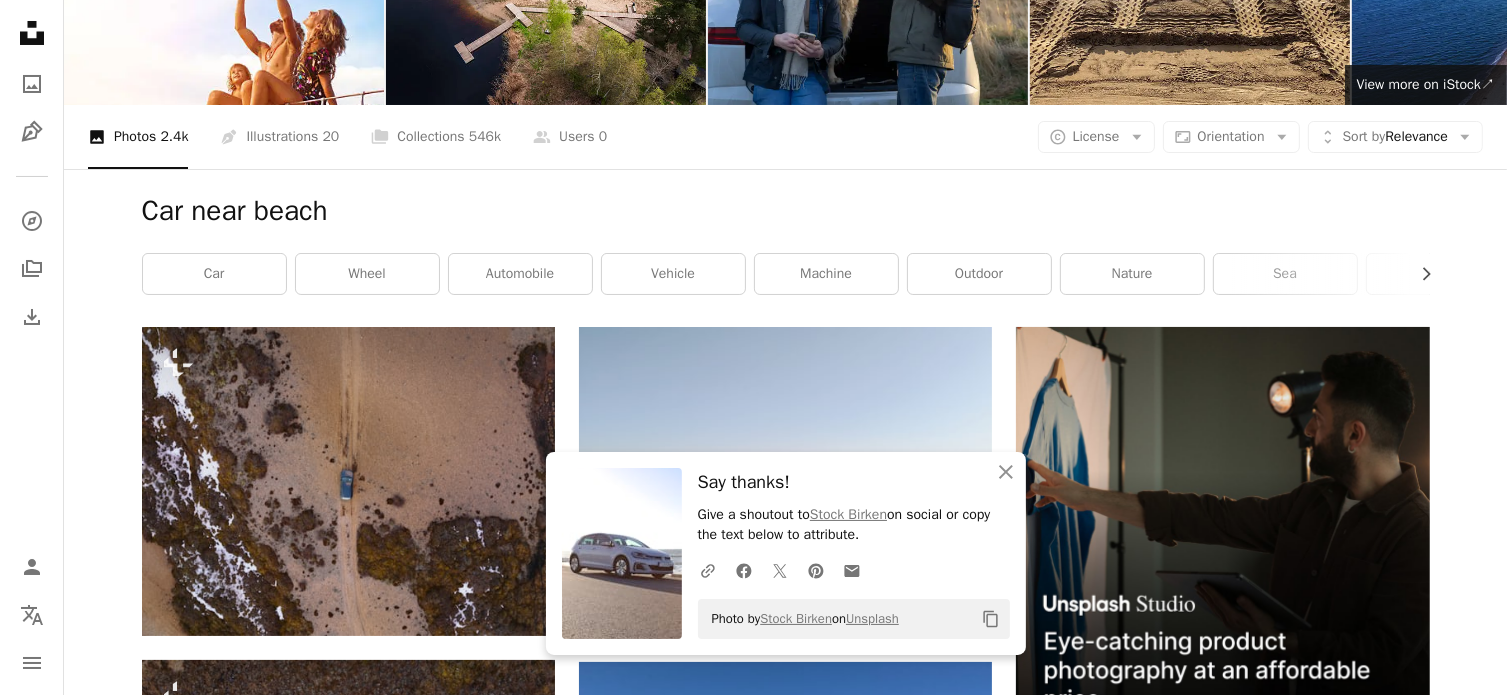 scroll, scrollTop: 0, scrollLeft: 0, axis: both 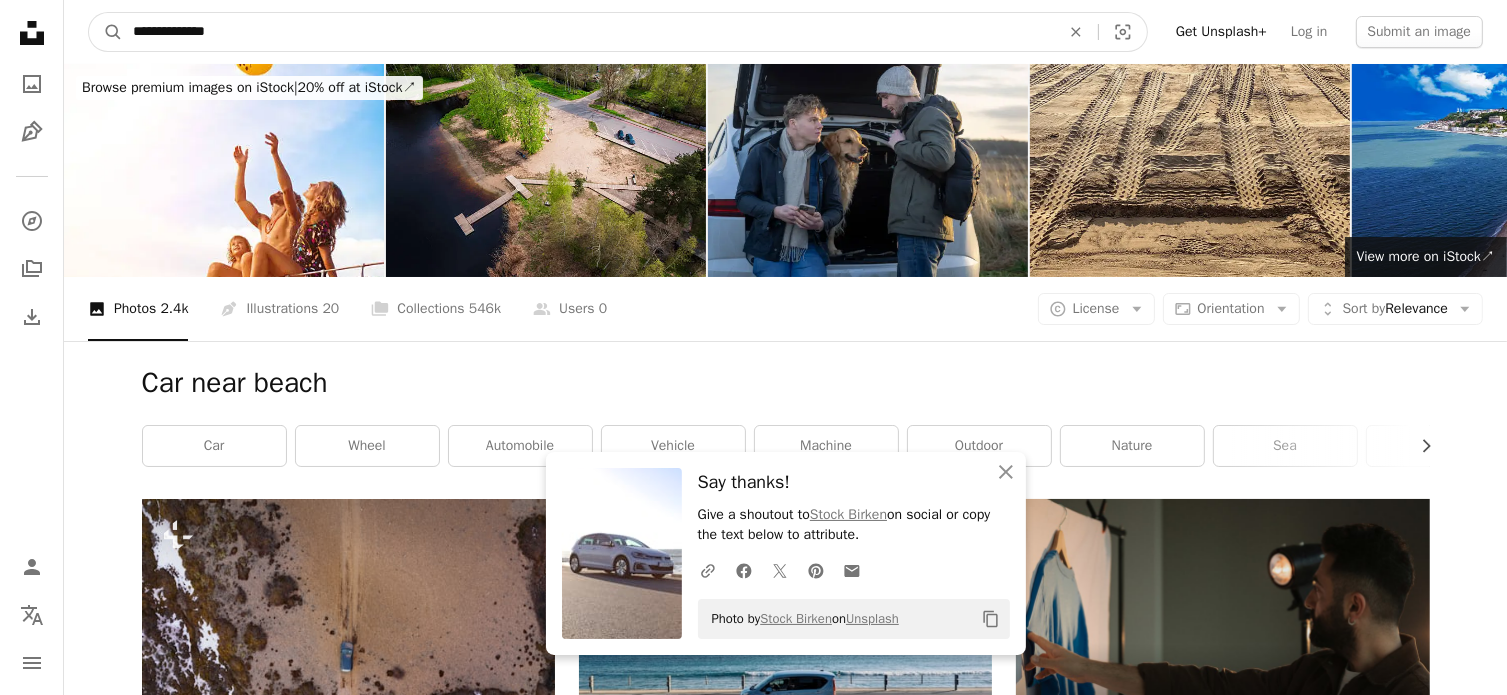 drag, startPoint x: 367, startPoint y: 31, endPoint x: -8, endPoint y: 40, distance: 375.10797 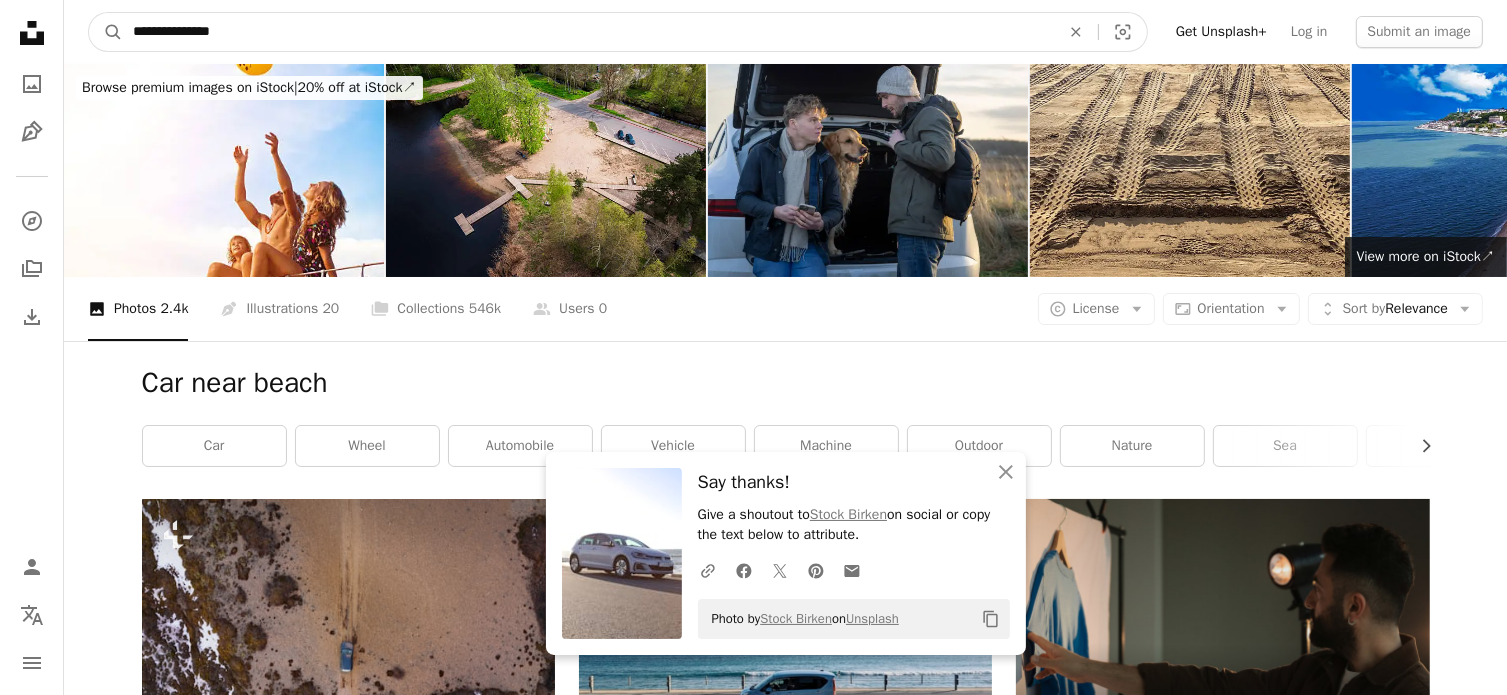 type on "**********" 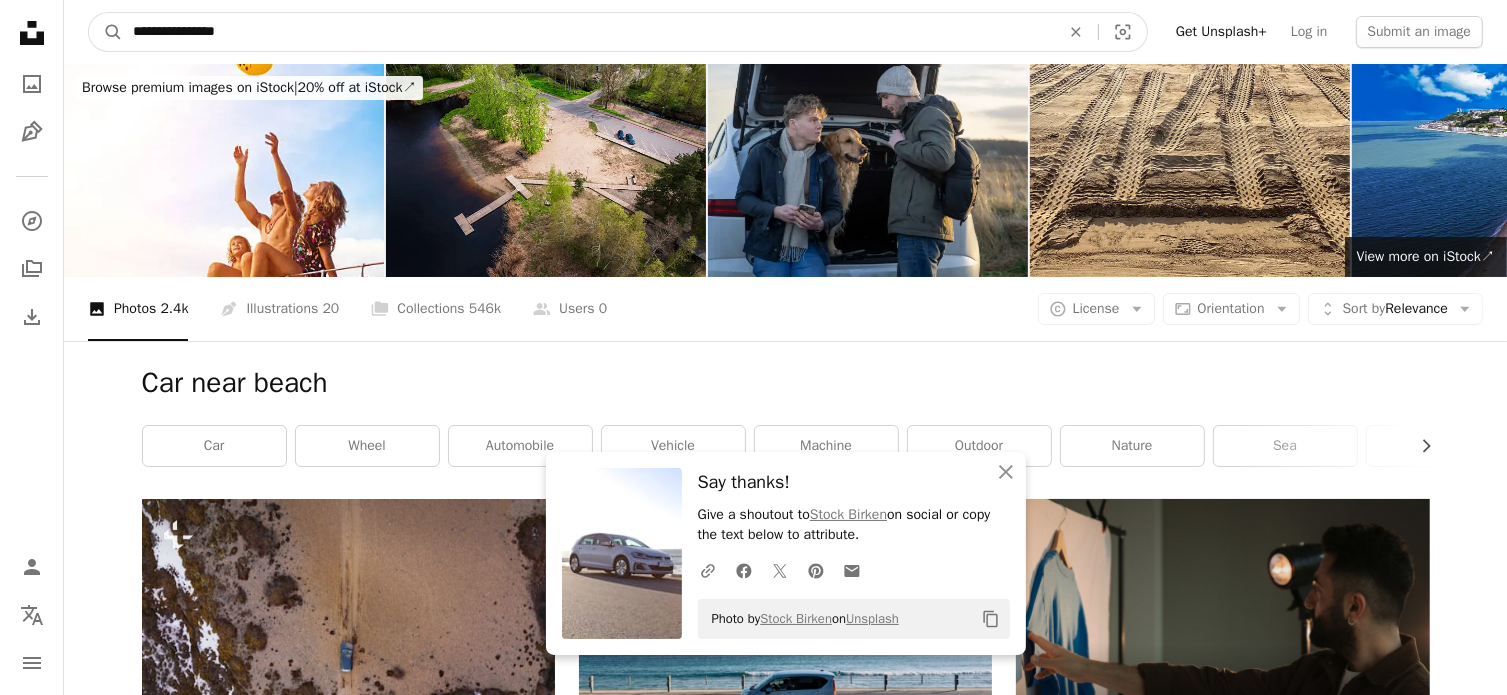 click on "A magnifying glass" at bounding box center [106, 32] 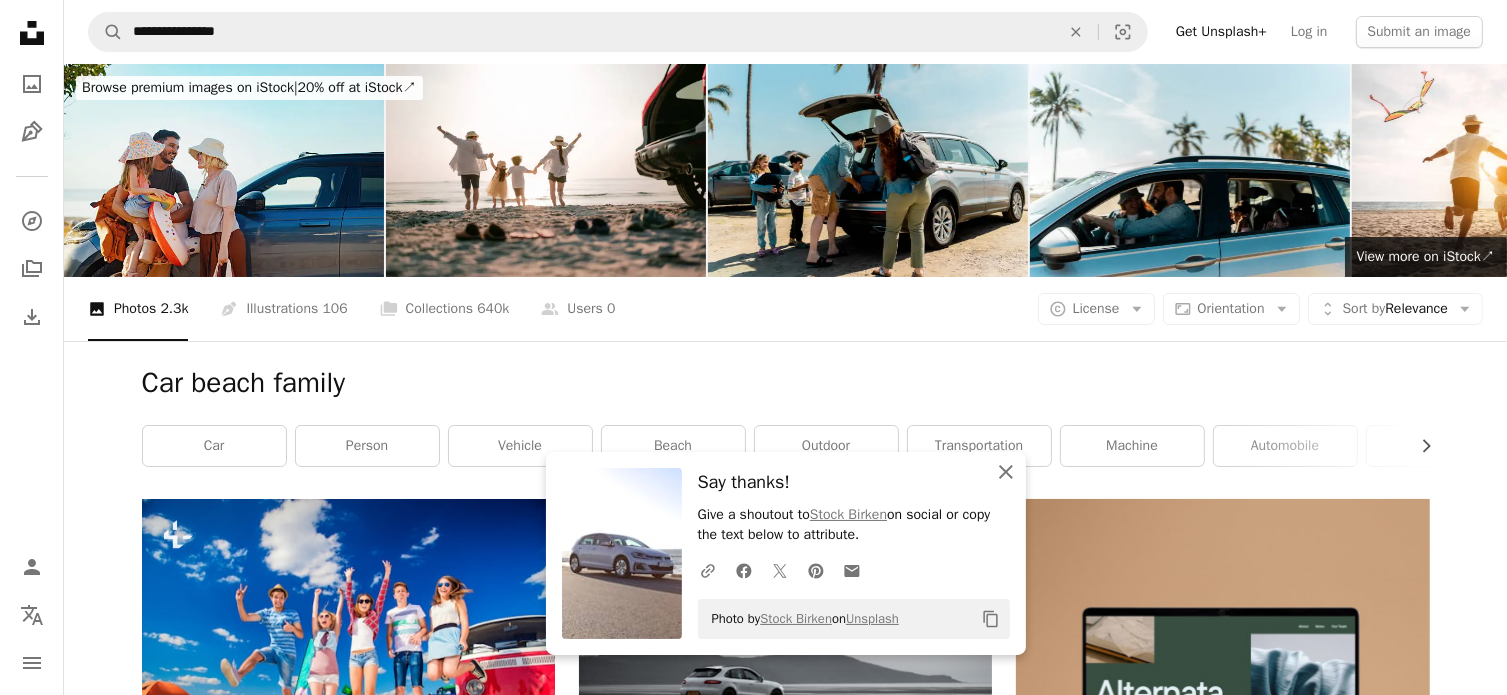 click on "An X shape" 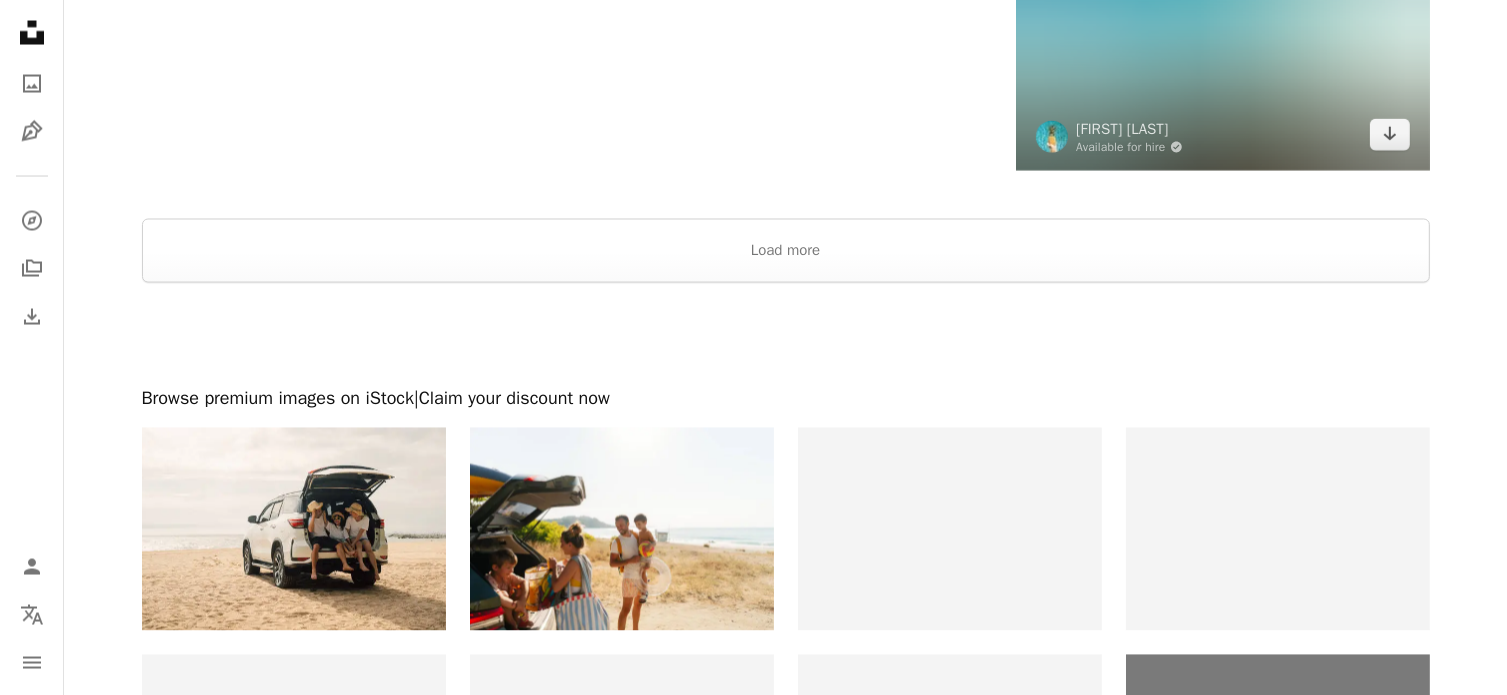 scroll, scrollTop: 3992, scrollLeft: 0, axis: vertical 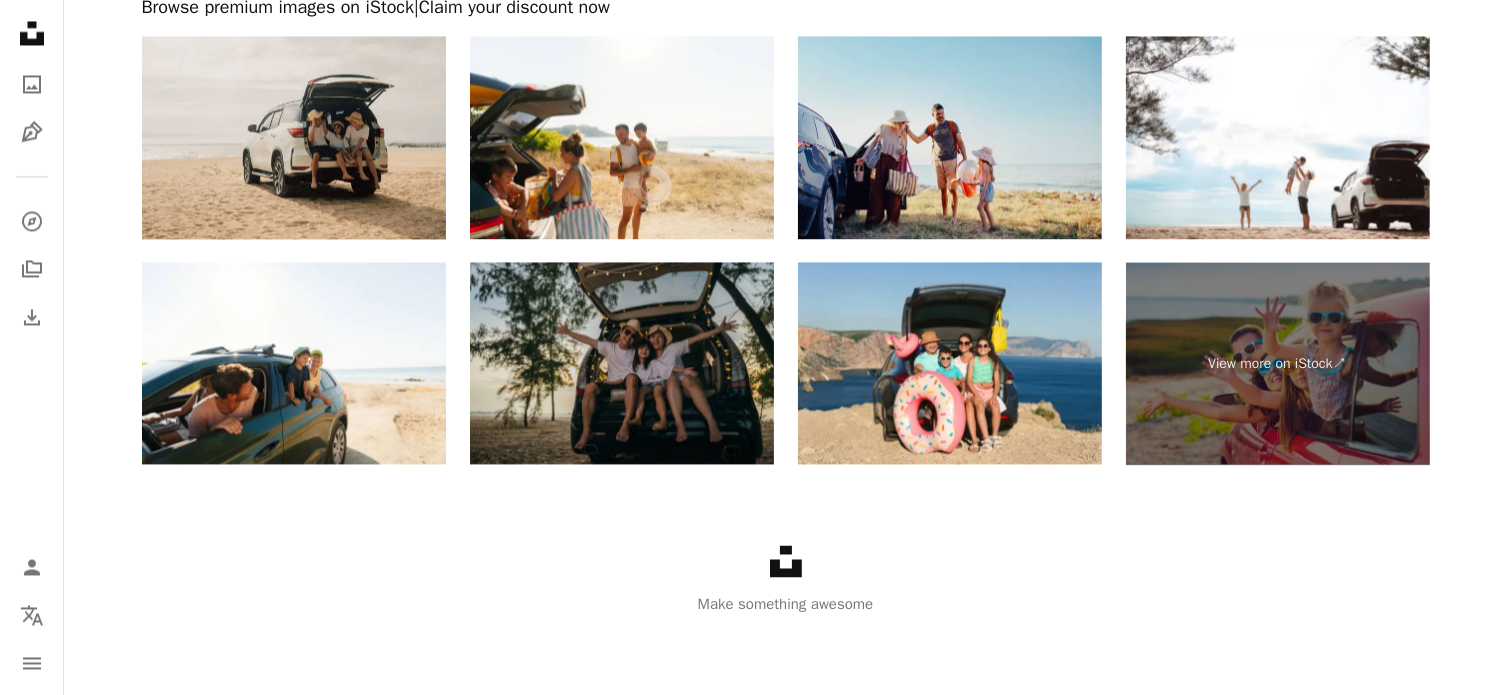 click at bounding box center (294, 137) 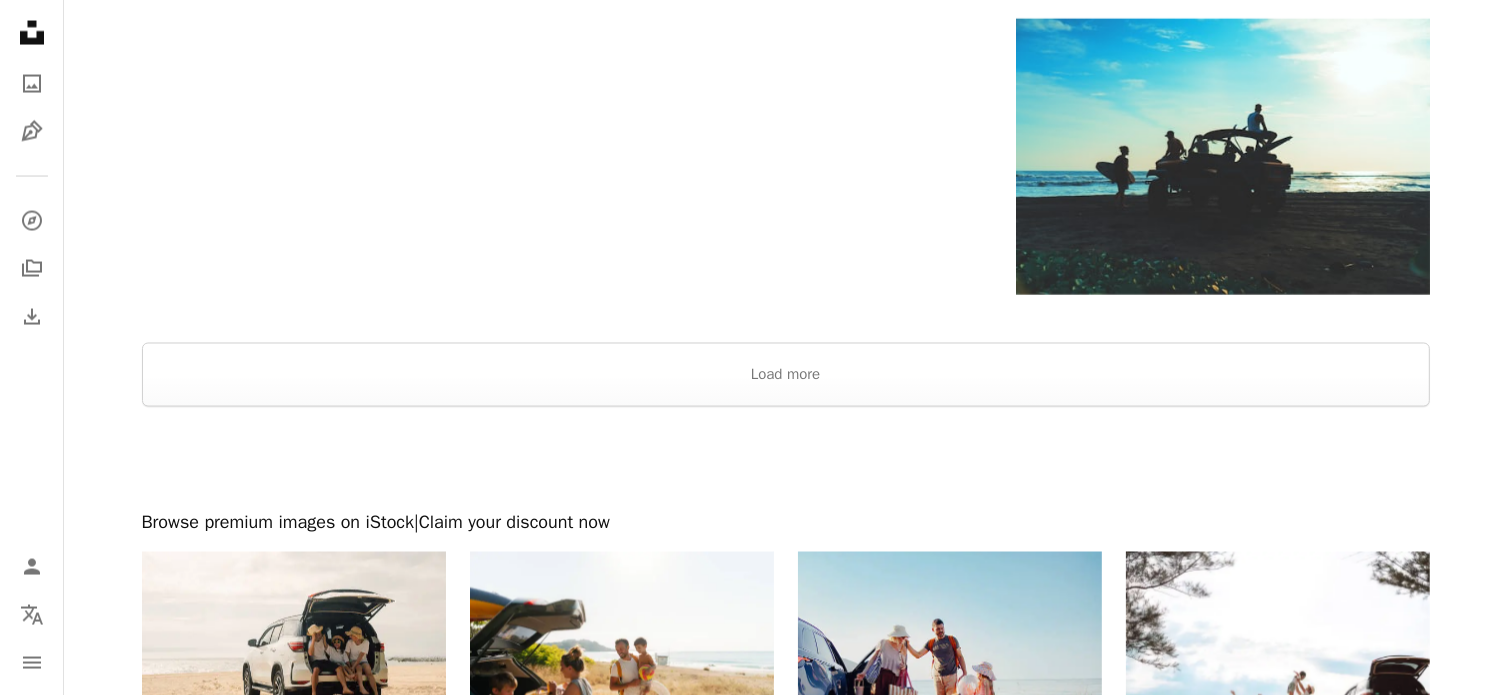 scroll, scrollTop: 3592, scrollLeft: 0, axis: vertical 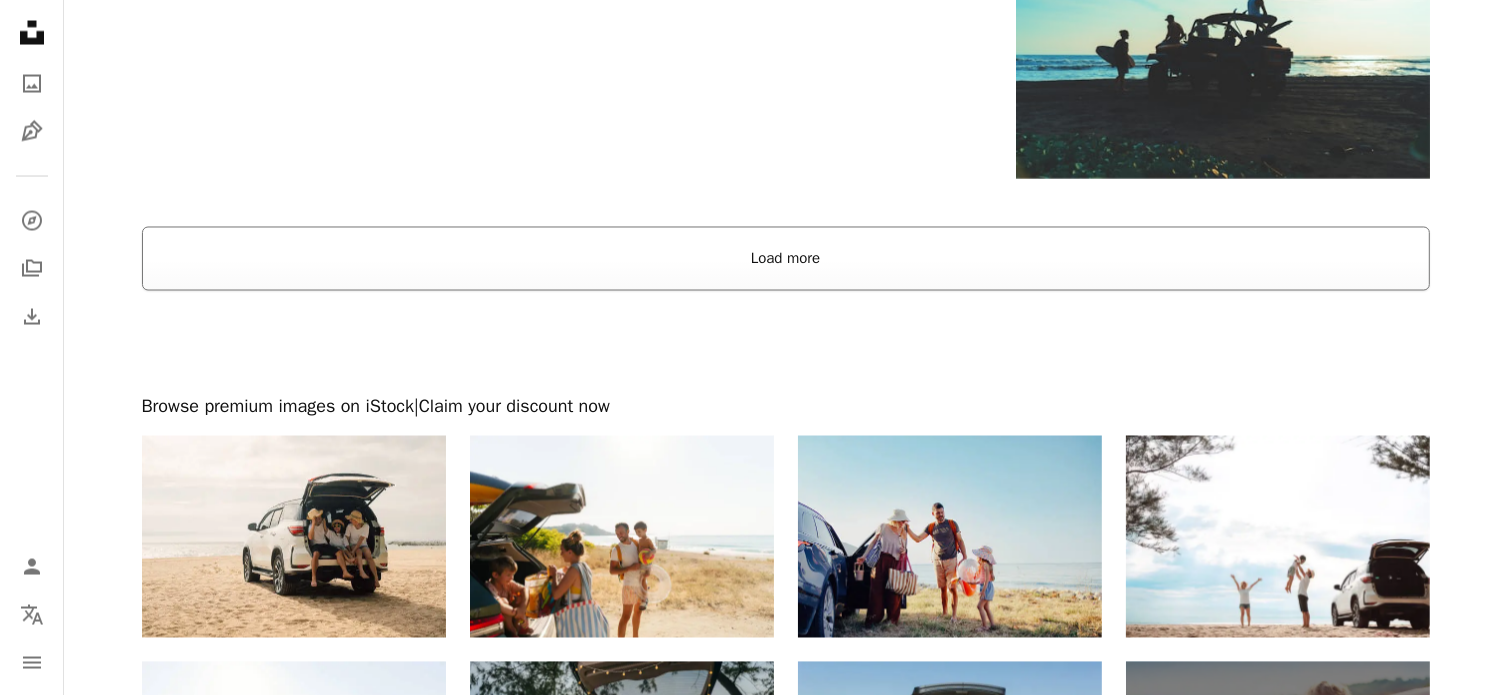 click on "Load more" at bounding box center [786, 259] 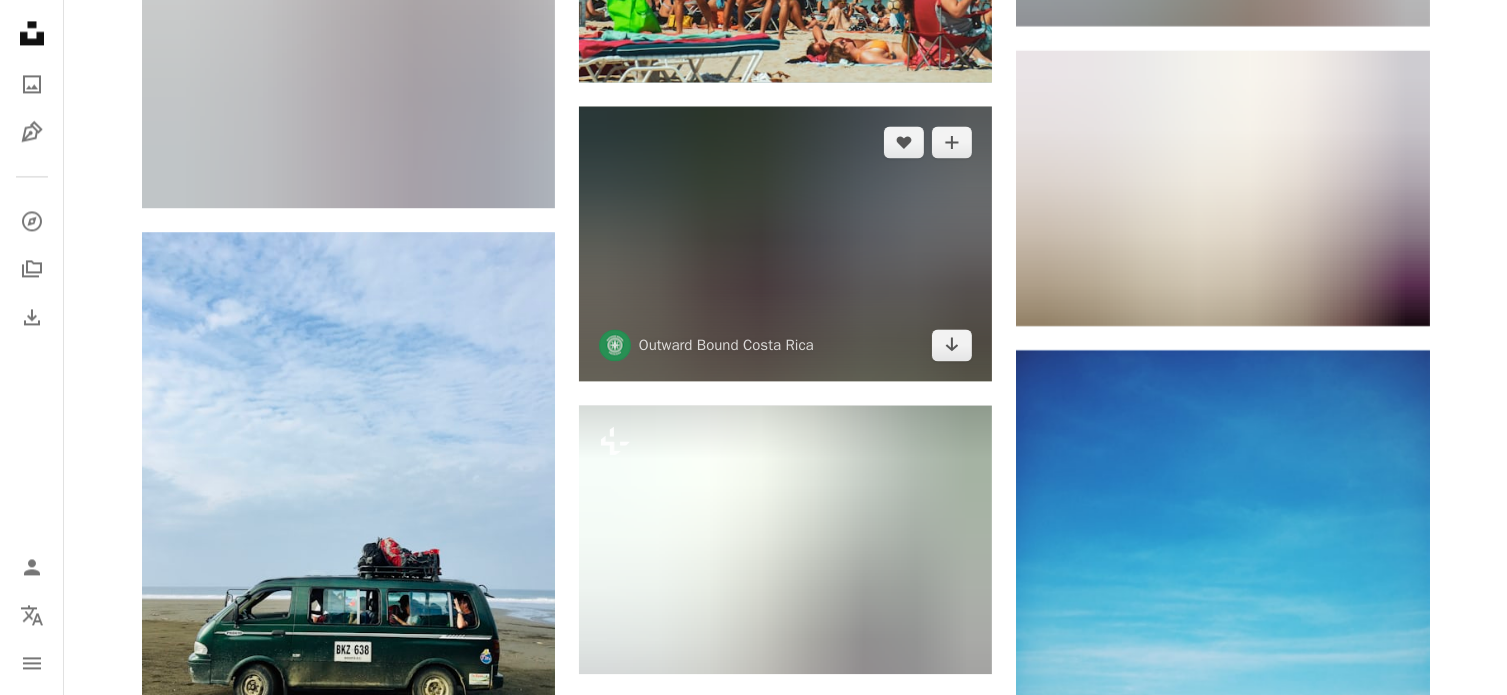 scroll, scrollTop: 12192, scrollLeft: 0, axis: vertical 